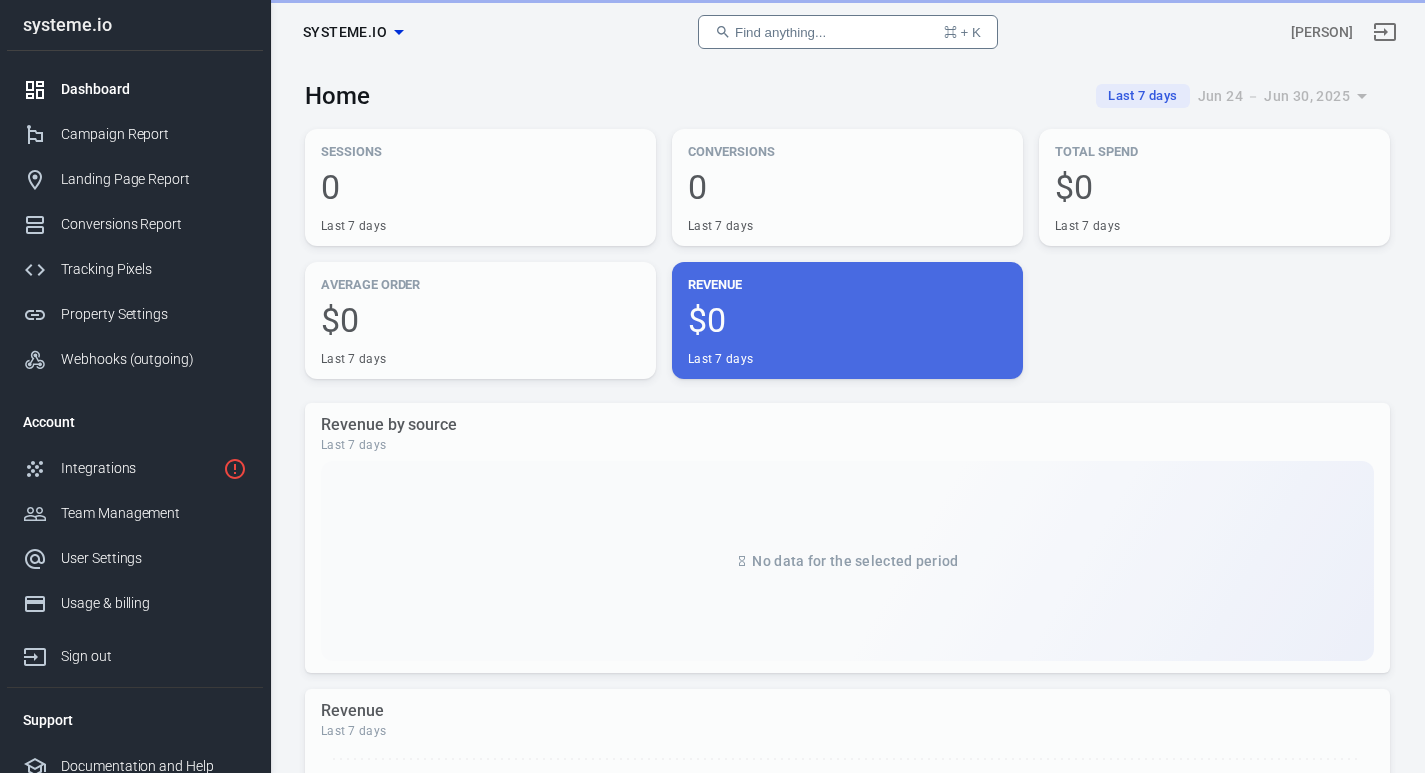 scroll, scrollTop: 0, scrollLeft: 0, axis: both 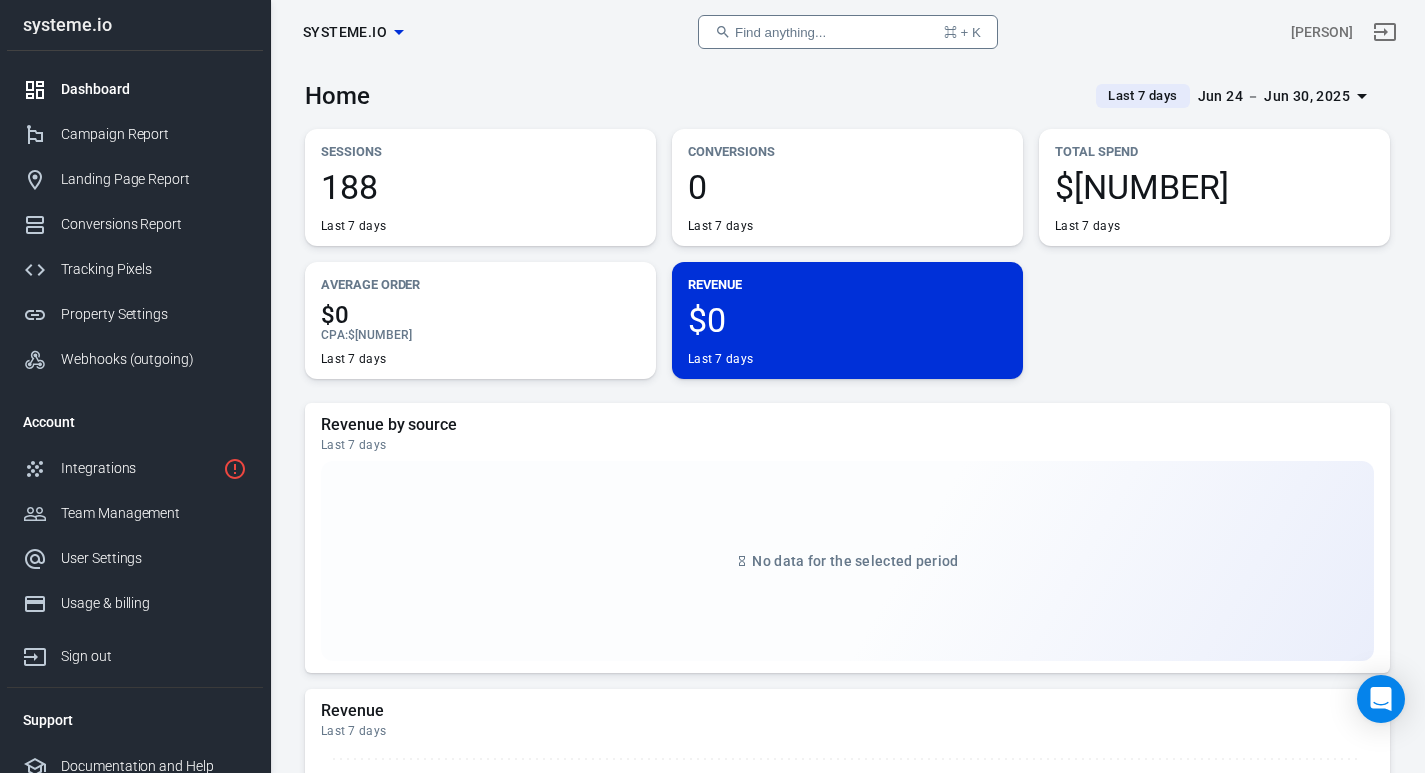 click on "[NUMBER] Last 7 days [MONTH] [DAY] － [MONTH] [DAY], [YEAR]" at bounding box center (480, 202) 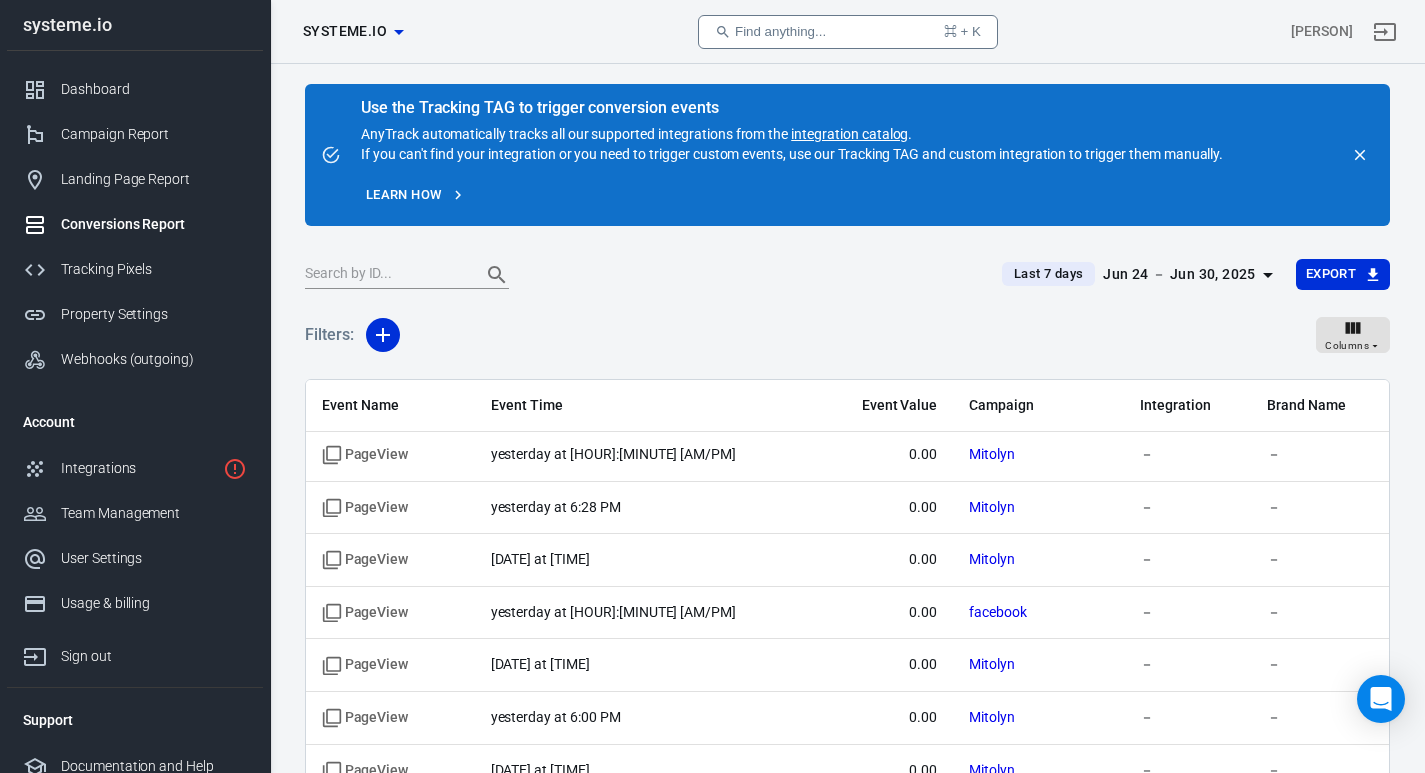 scroll, scrollTop: 694, scrollLeft: 0, axis: vertical 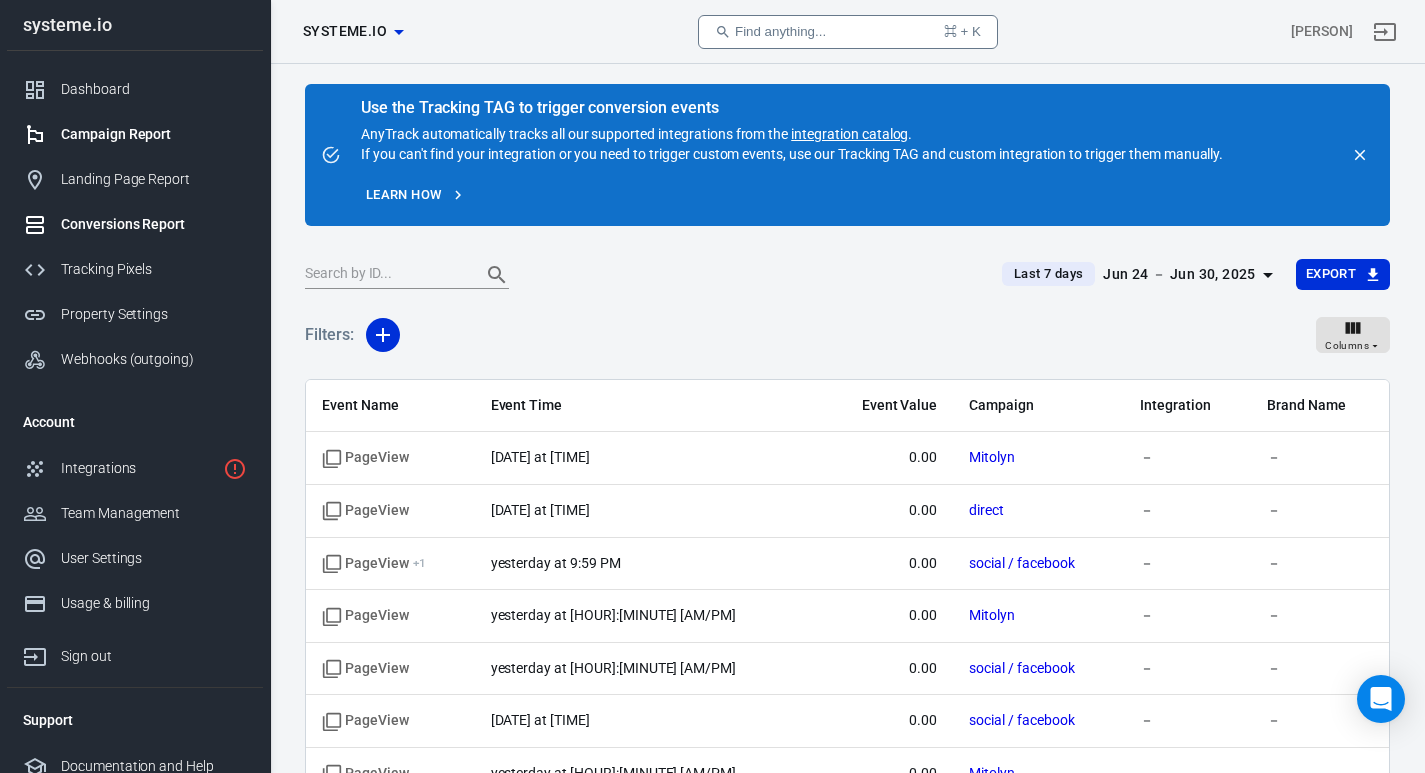 click on "Campaign Report" at bounding box center (154, 134) 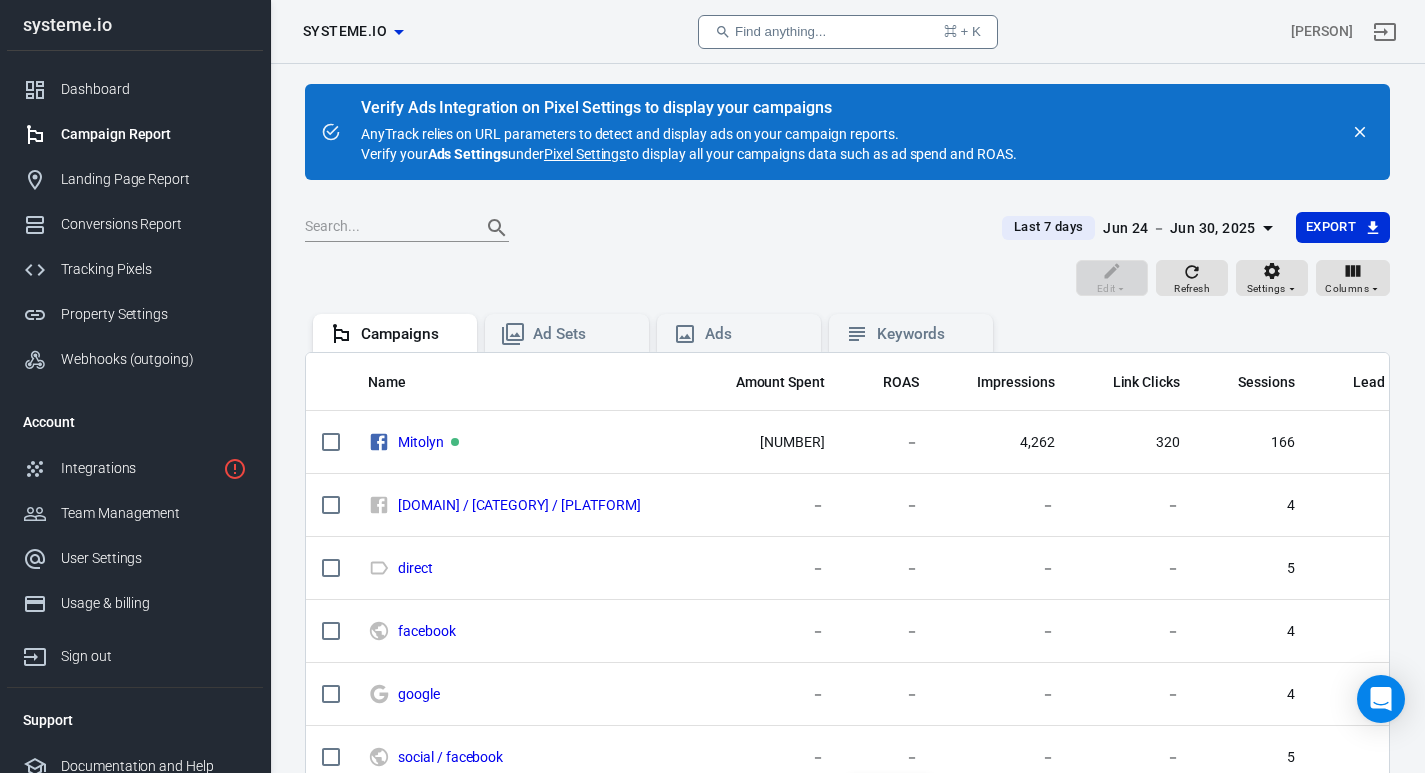 drag, startPoint x: 782, startPoint y: 766, endPoint x: 800, endPoint y: 766, distance: 18 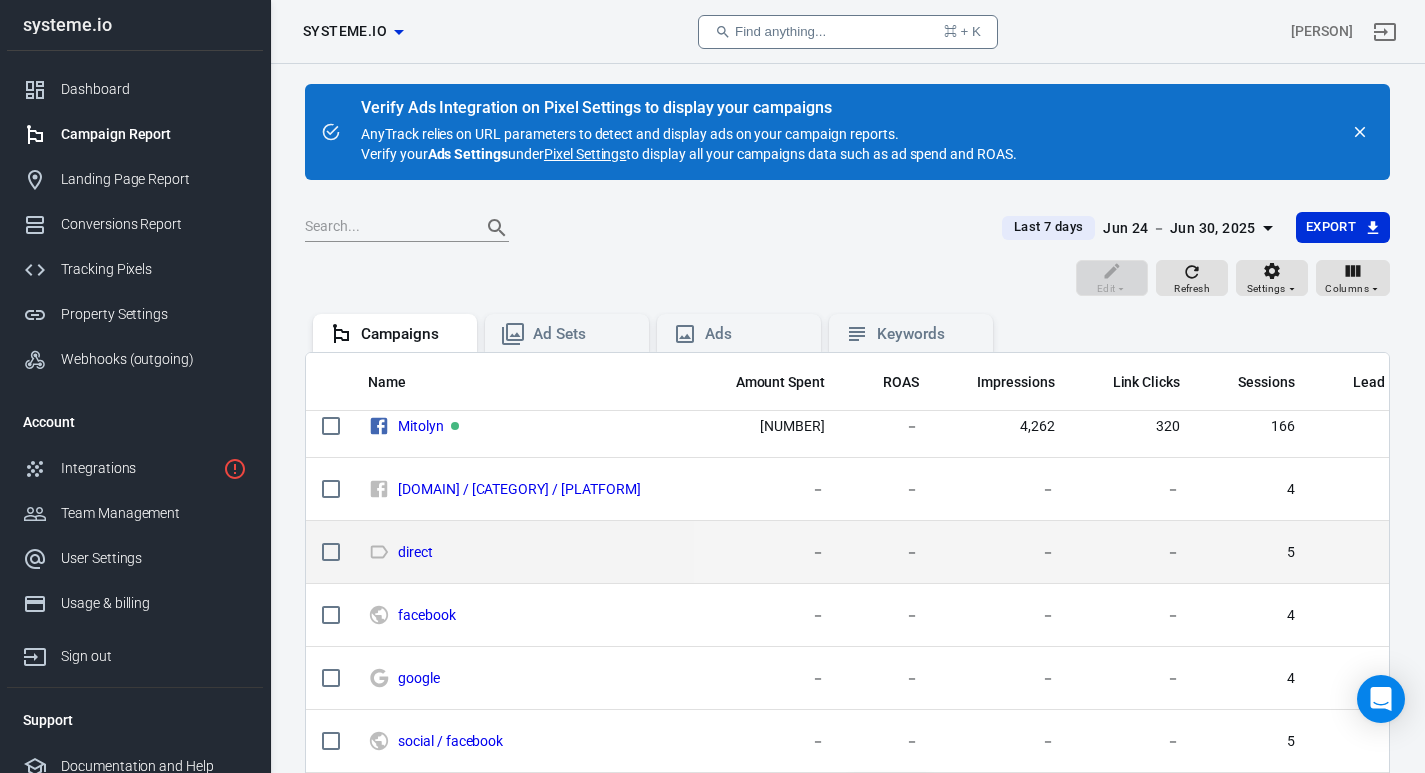 scroll, scrollTop: 31, scrollLeft: 0, axis: vertical 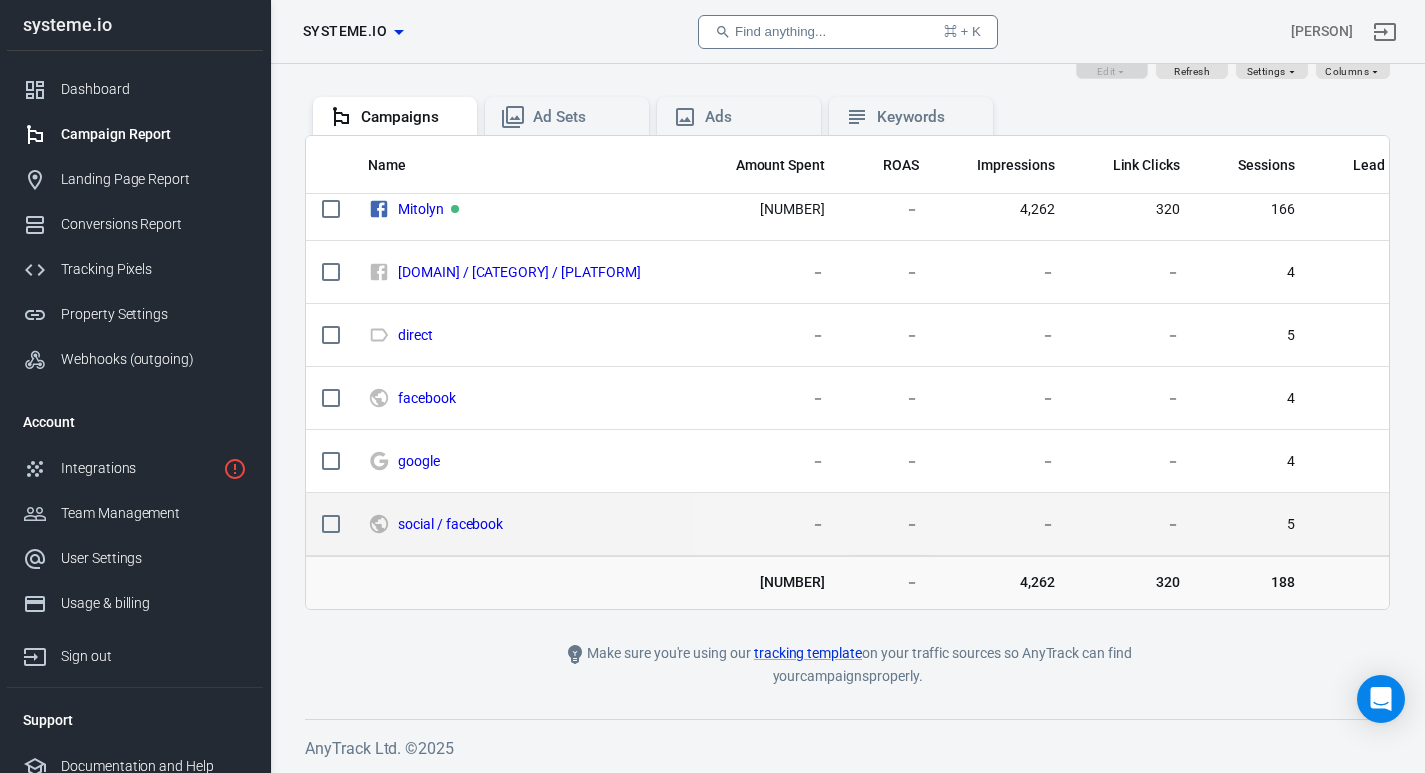 click on "－" at bounding box center (768, 209) 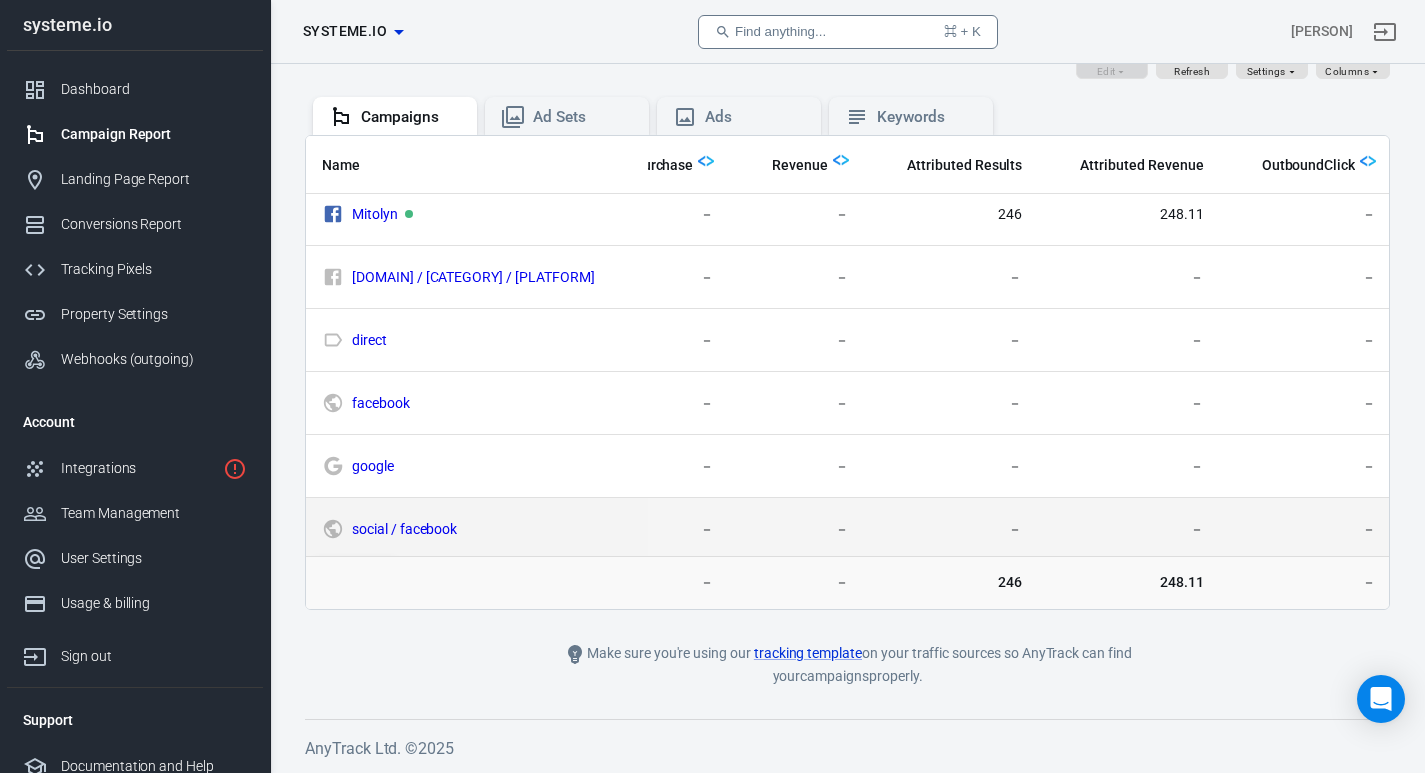 scroll, scrollTop: 0, scrollLeft: 830, axis: horizontal 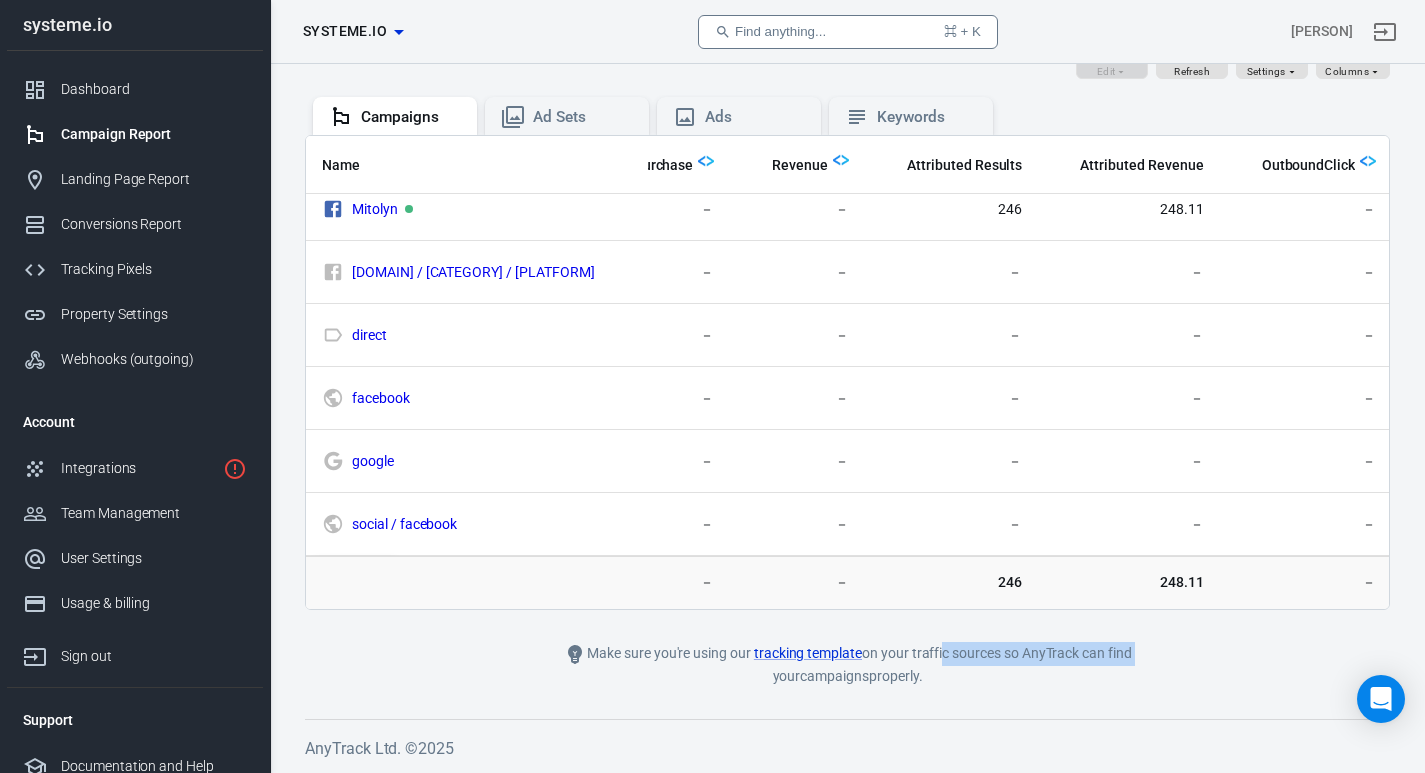 drag, startPoint x: 940, startPoint y: 611, endPoint x: 1212, endPoint y: 627, distance: 272.47018 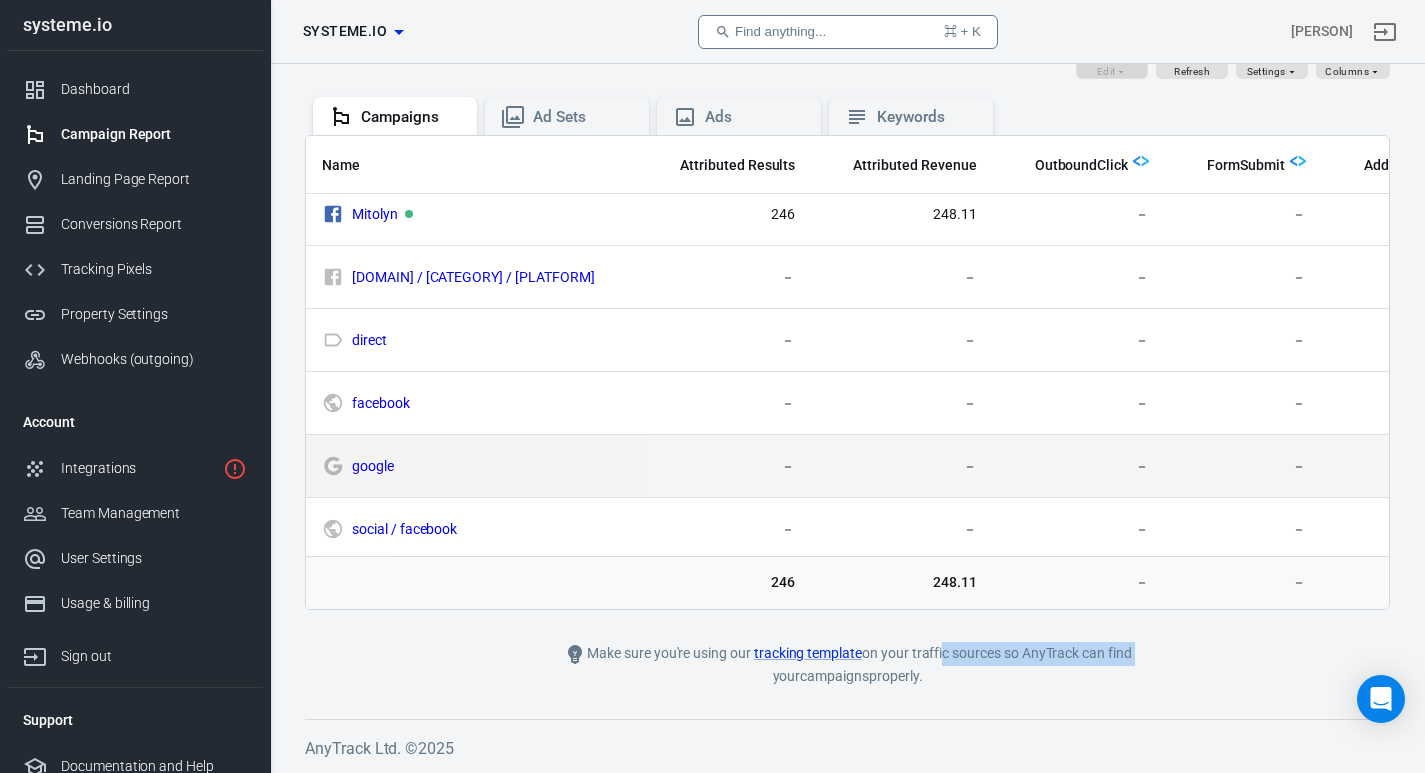 scroll, scrollTop: 0, scrollLeft: 1057, axis: horizontal 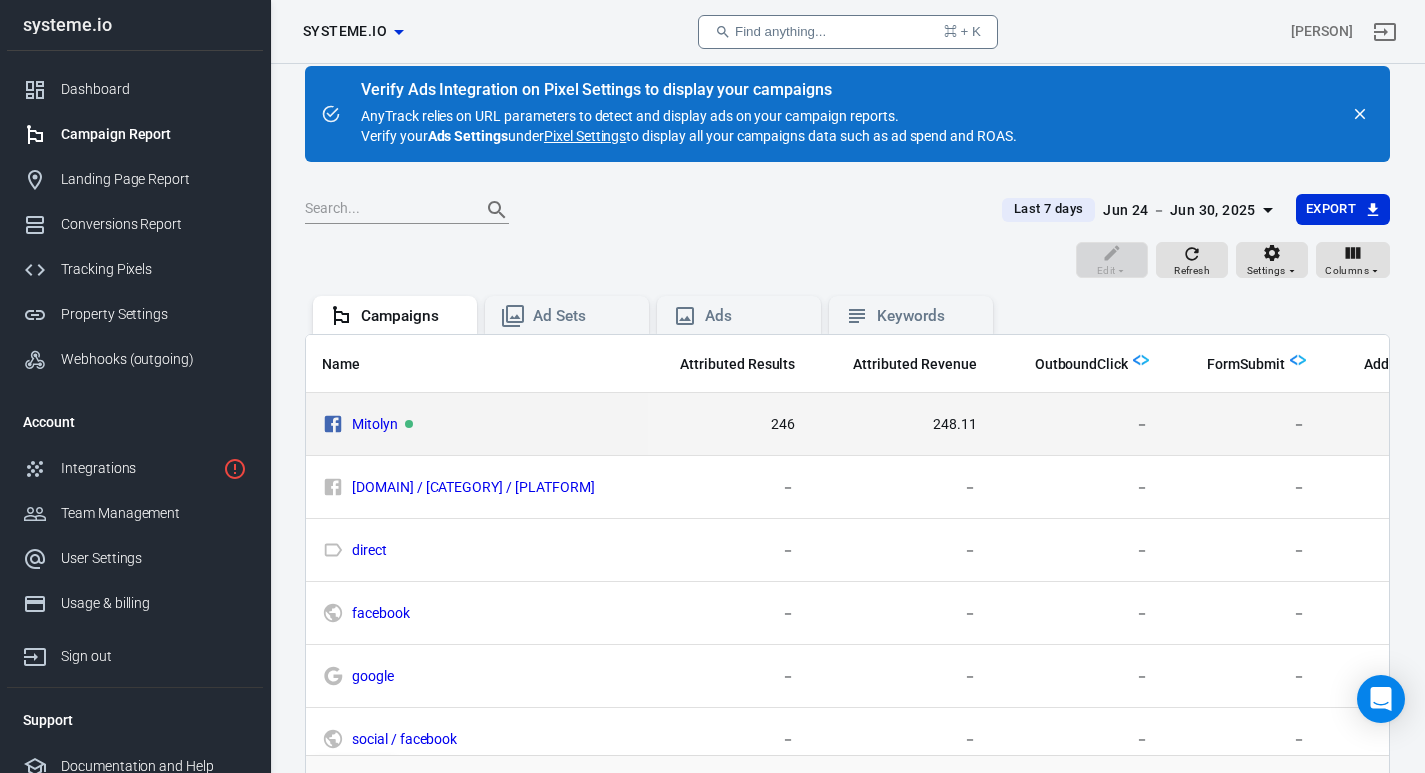 drag, startPoint x: 973, startPoint y: 435, endPoint x: 992, endPoint y: 436, distance: 19.026299 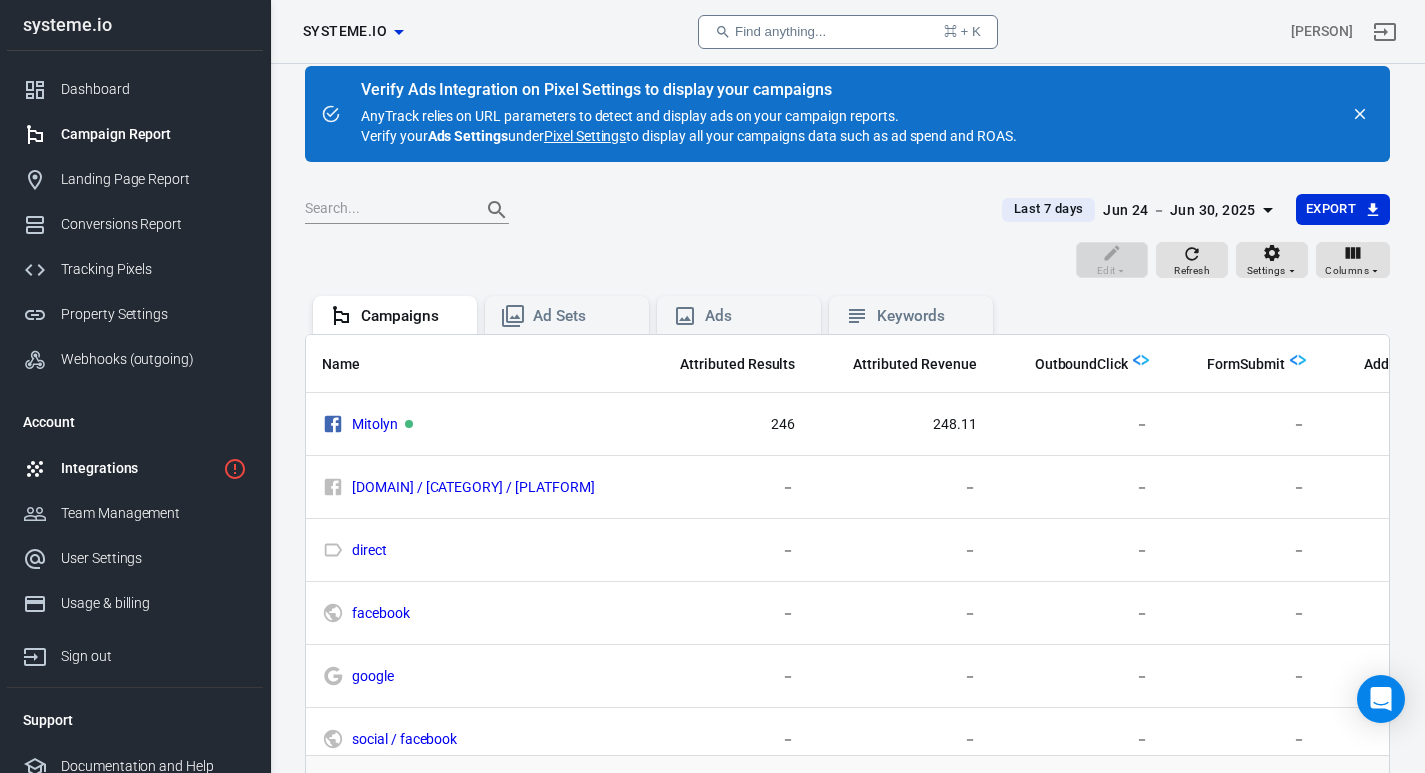 click on "Integrations" at bounding box center (138, 468) 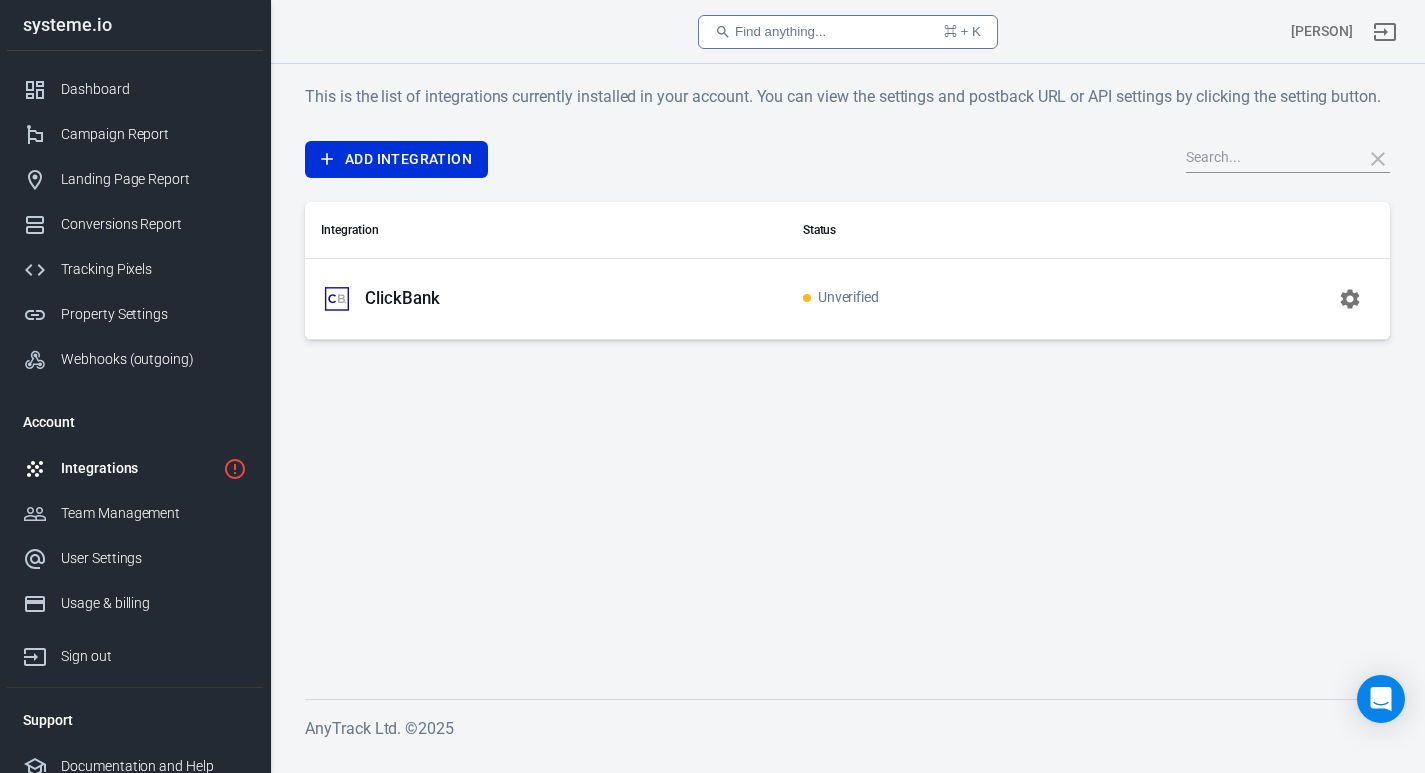 scroll, scrollTop: 0, scrollLeft: 0, axis: both 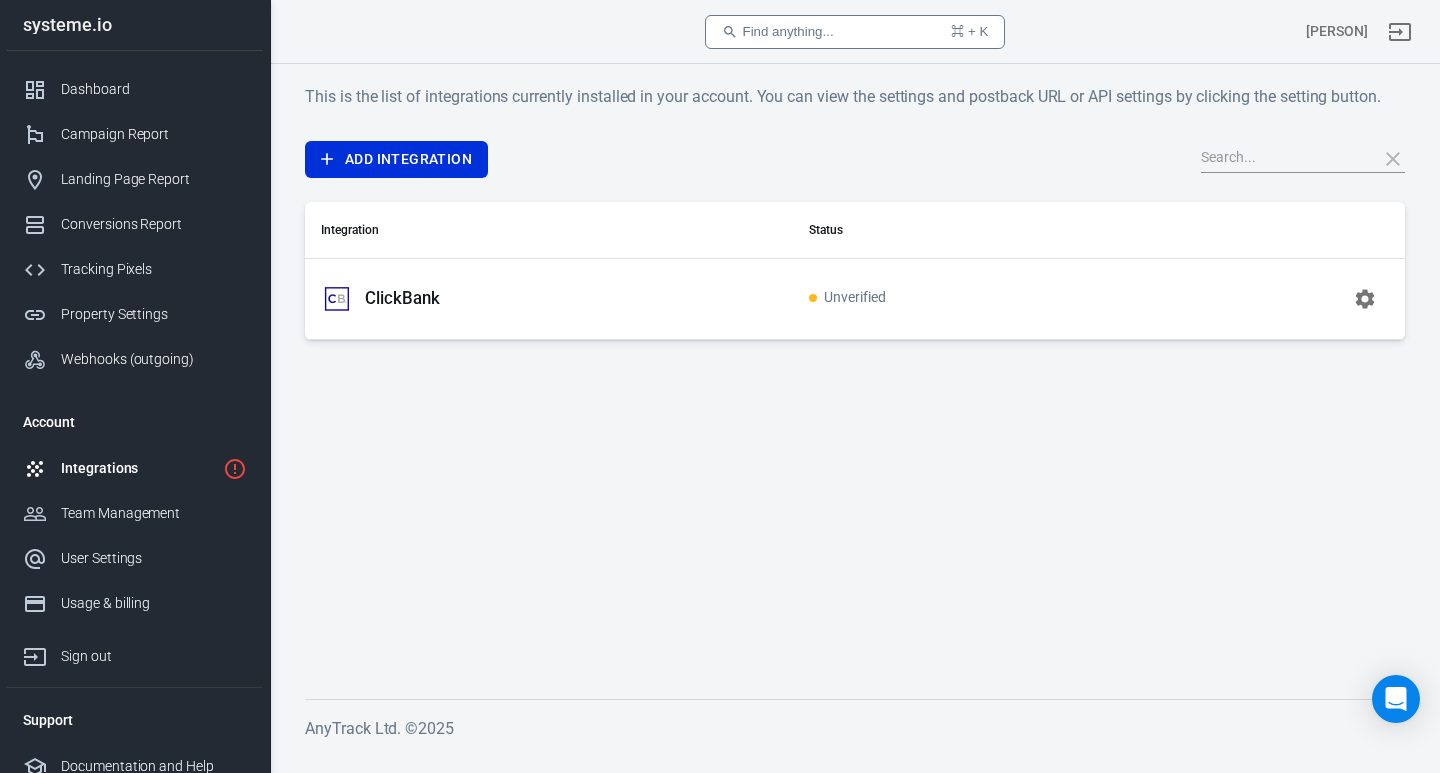 click on "ClickBank" at bounding box center (549, 299) 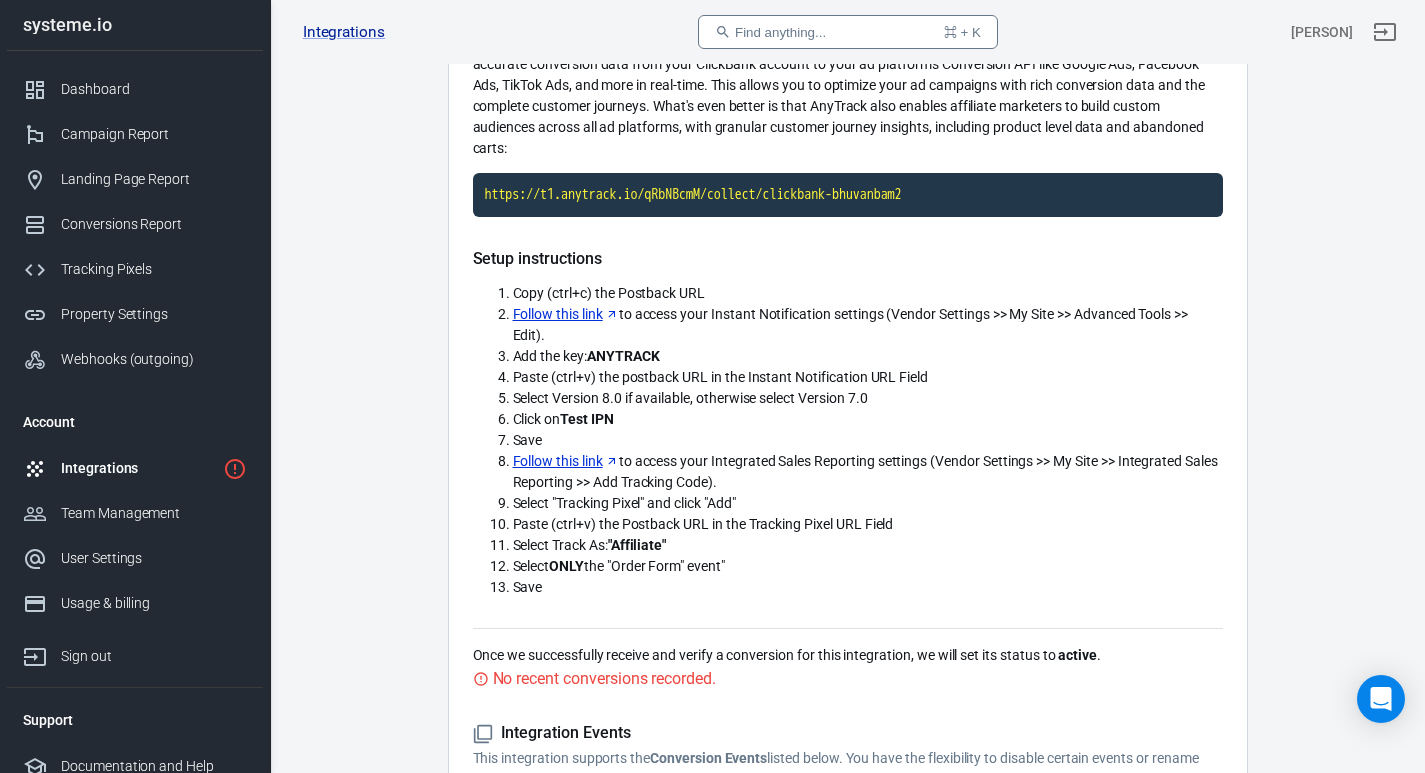 scroll, scrollTop: 500, scrollLeft: 0, axis: vertical 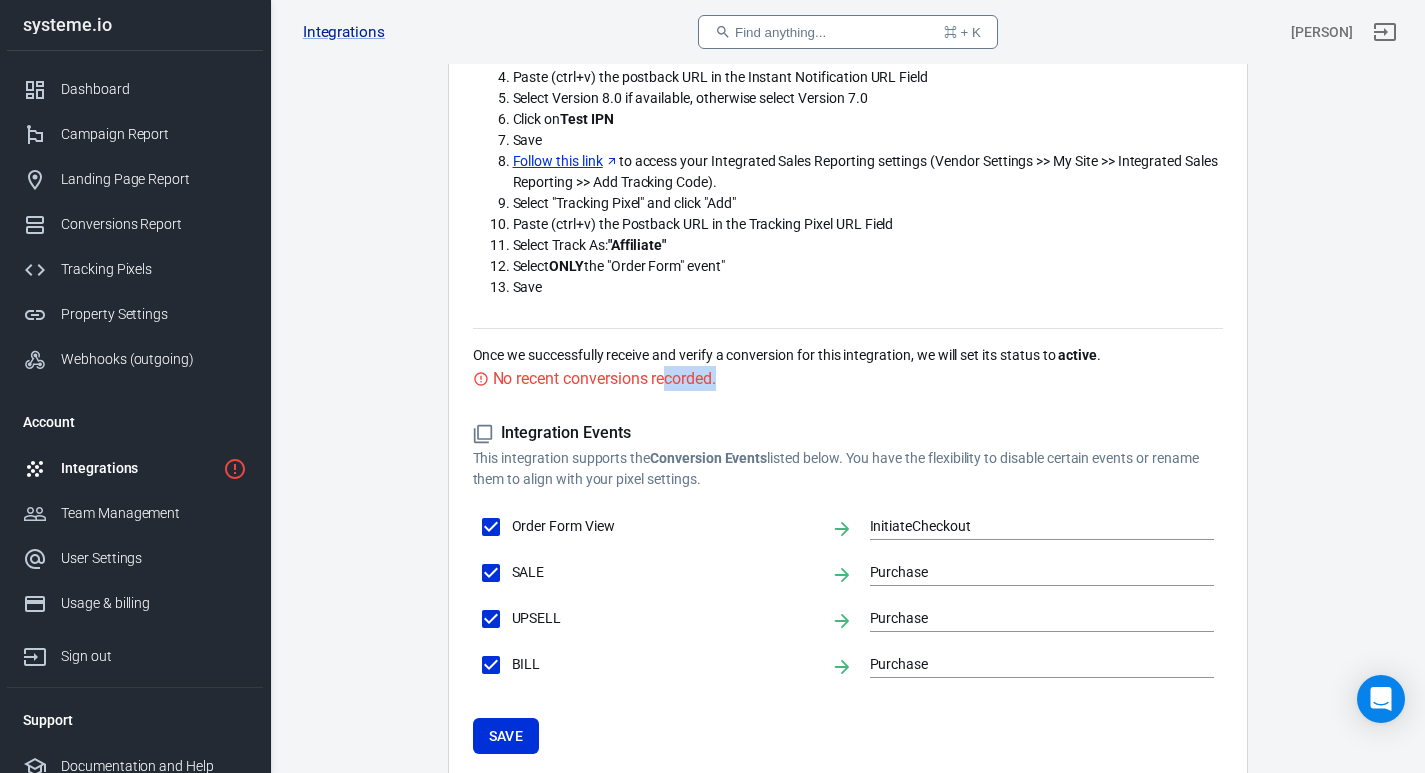 drag, startPoint x: 669, startPoint y: 378, endPoint x: 747, endPoint y: 369, distance: 78.51752 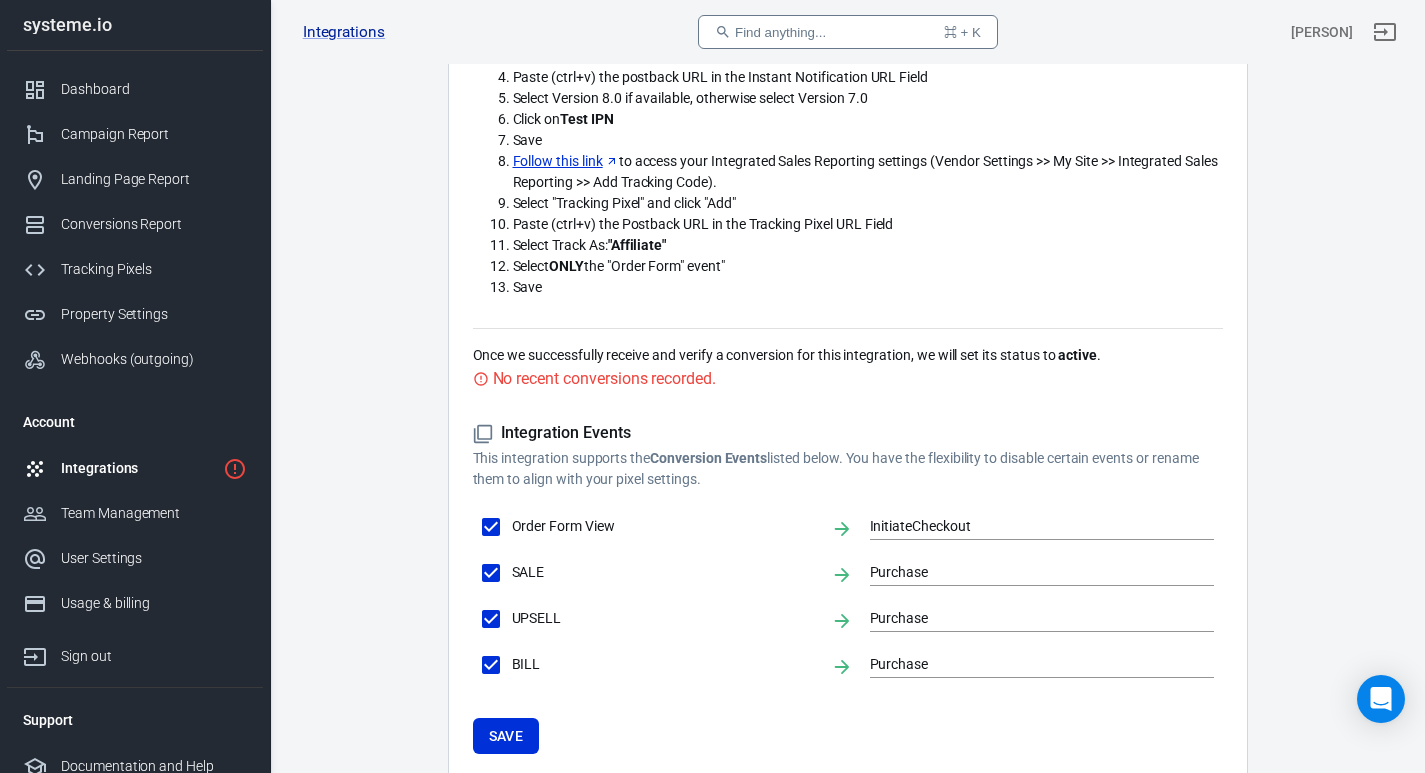 click on "Integration Events This integration supports the  Conversion Events  listed below. You have the flexibility to disable certain events or rename them to align with your pixel settings. Order Form View InitiateCheckout SALE Purchase UPSELL Purchase BILL Purchase Save" at bounding box center (848, 588) 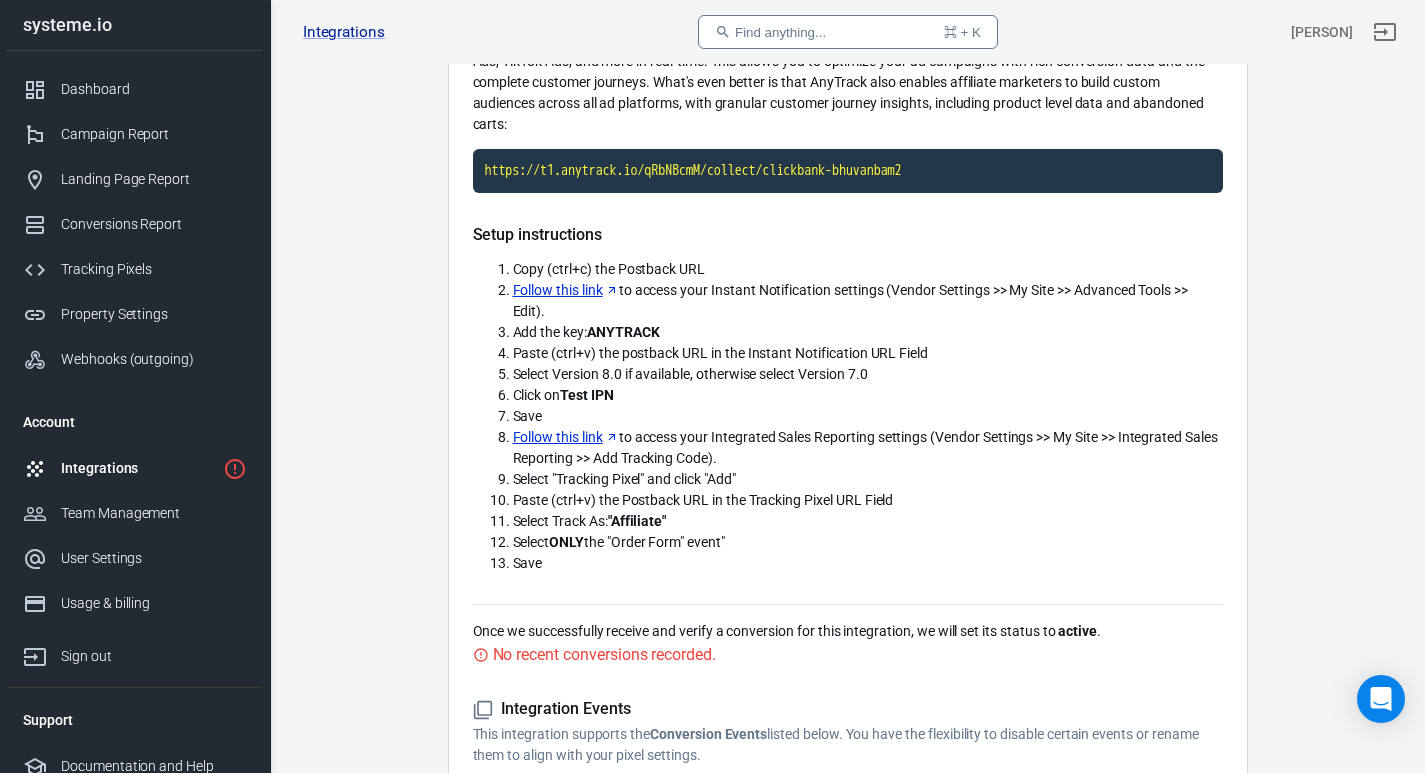 scroll, scrollTop: 124, scrollLeft: 0, axis: vertical 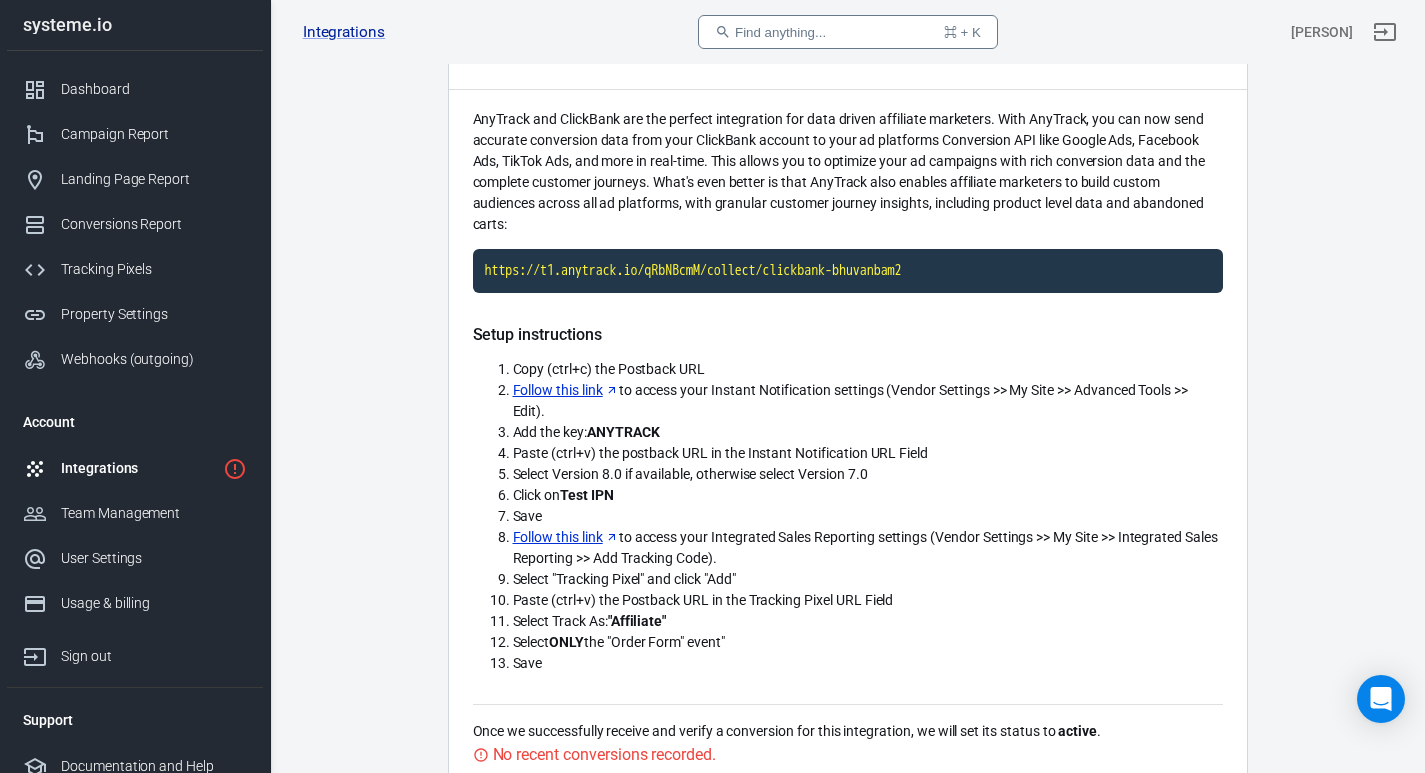 drag, startPoint x: 637, startPoint y: 404, endPoint x: 737, endPoint y: 401, distance: 100.04499 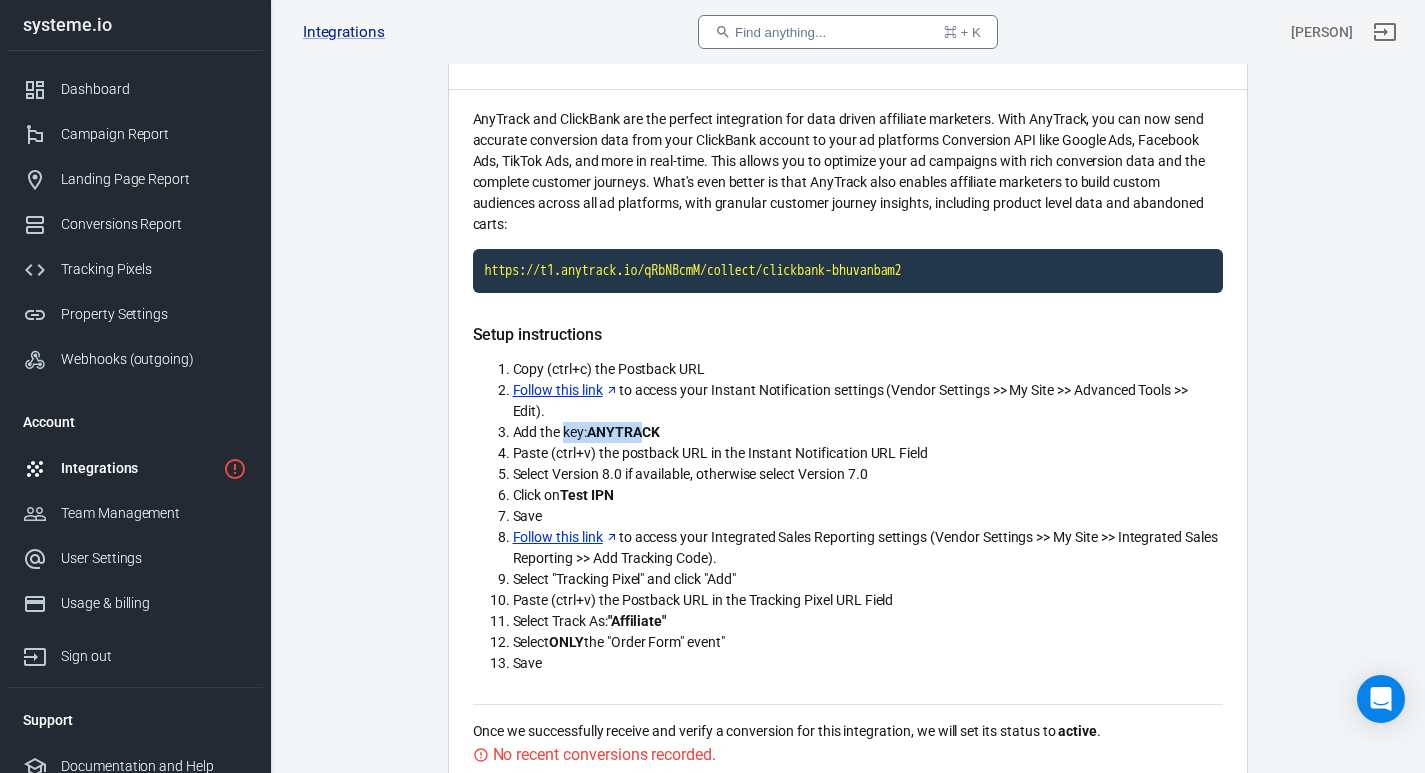drag, startPoint x: 562, startPoint y: 428, endPoint x: 698, endPoint y: 450, distance: 137.76791 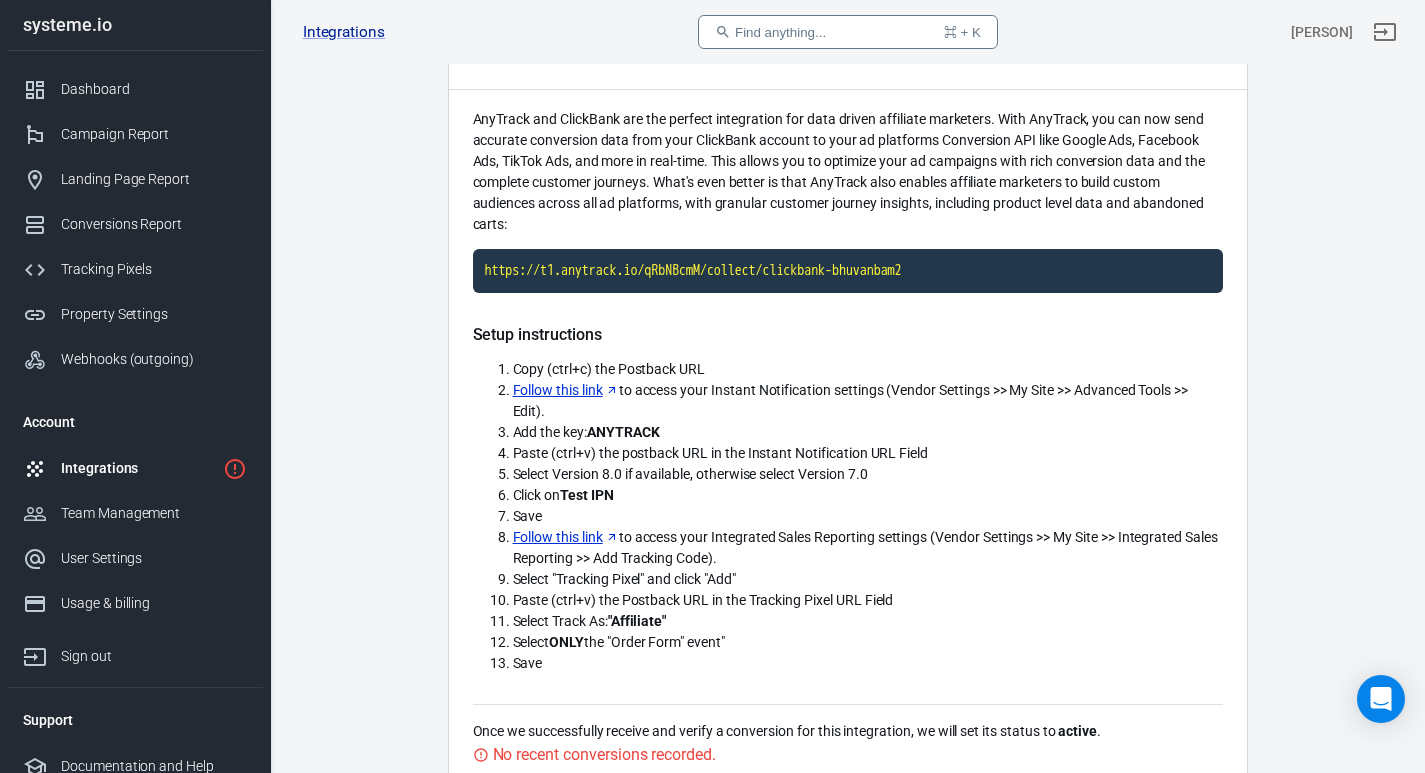 click on "Click on  Test IPN" at bounding box center [868, 495] 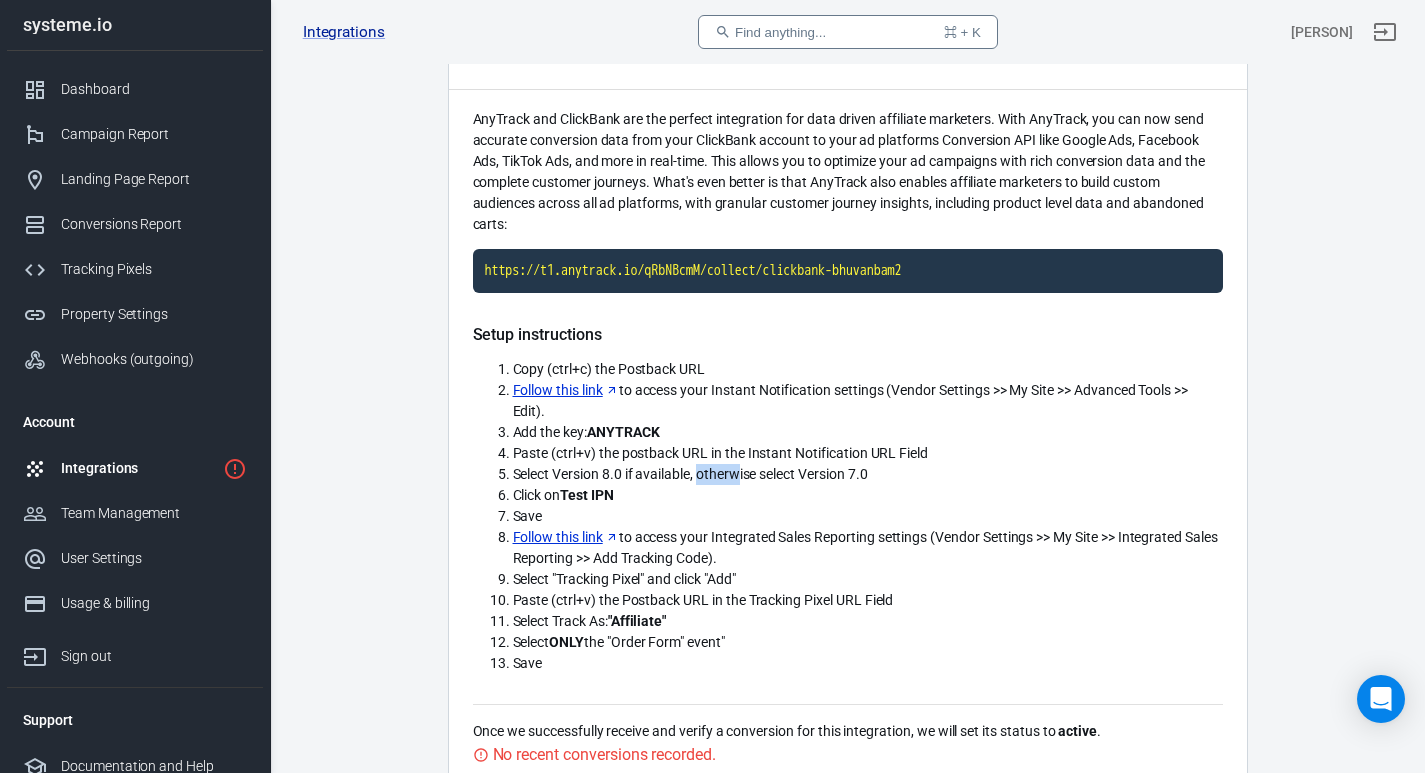 click on "Select Version 8.0 if available, otherwise select Version 7.0" at bounding box center (609, 369) 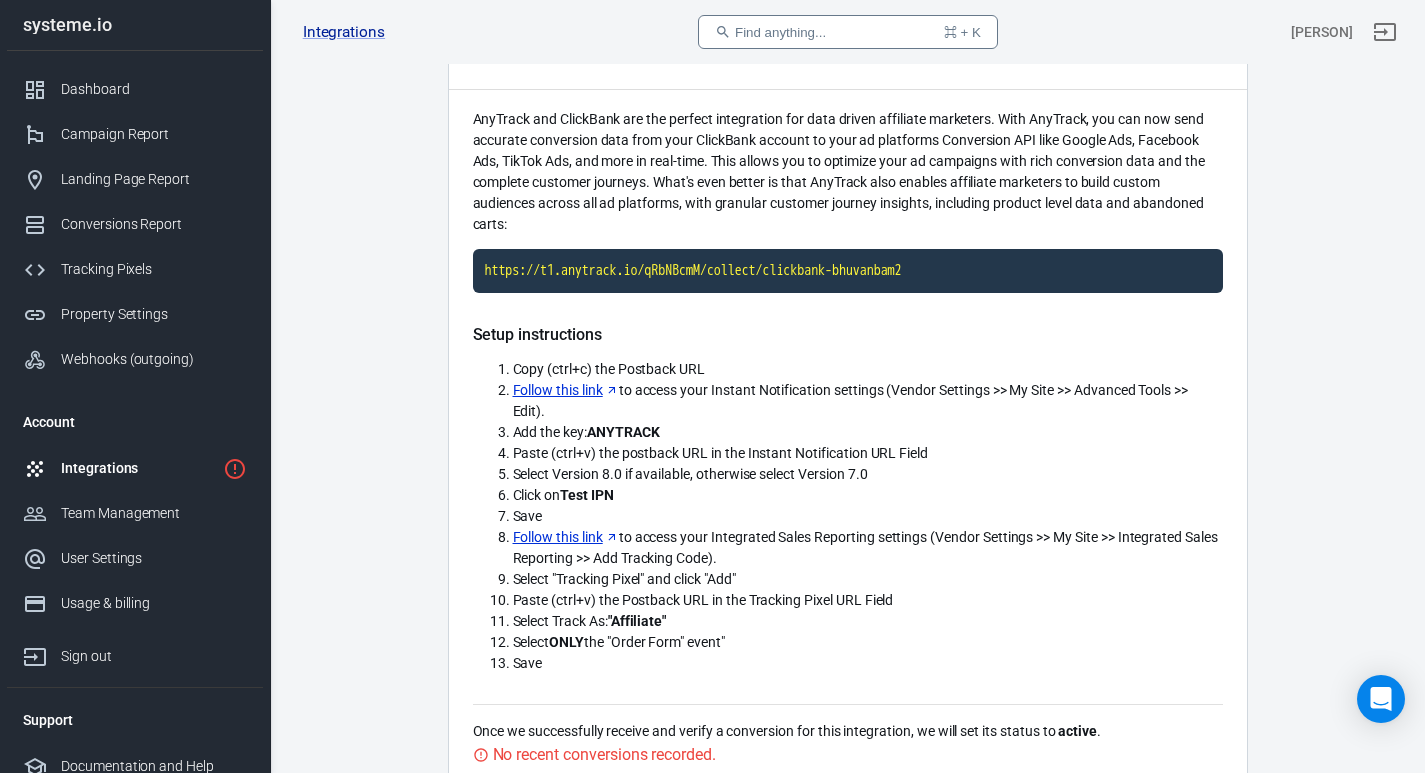 click on "Follow this link    to access your Integrated Sales Reporting settings (Vendor Settings >> My Site >> Integrated Sales Reporting >> Add Tracking Code)." at bounding box center [609, 369] 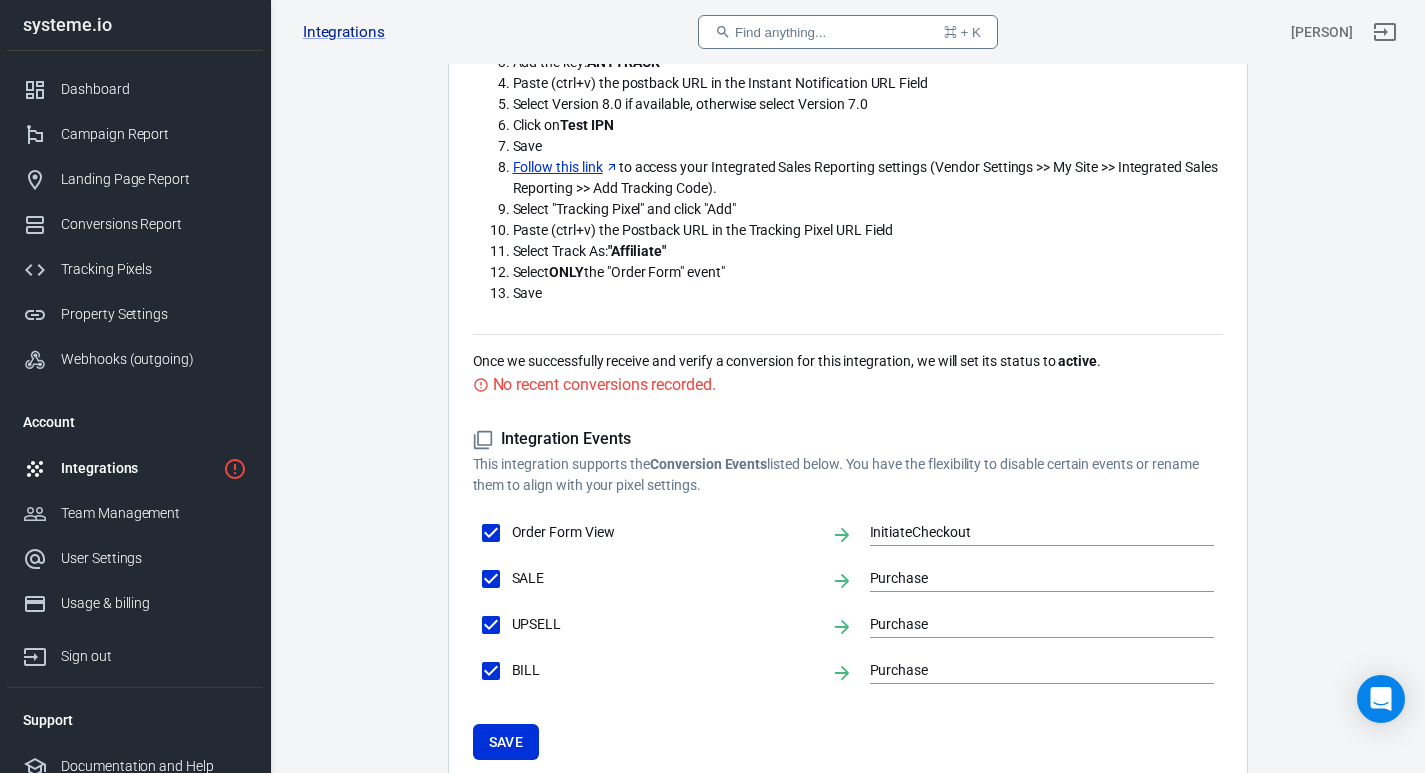 scroll, scrollTop: 624, scrollLeft: 0, axis: vertical 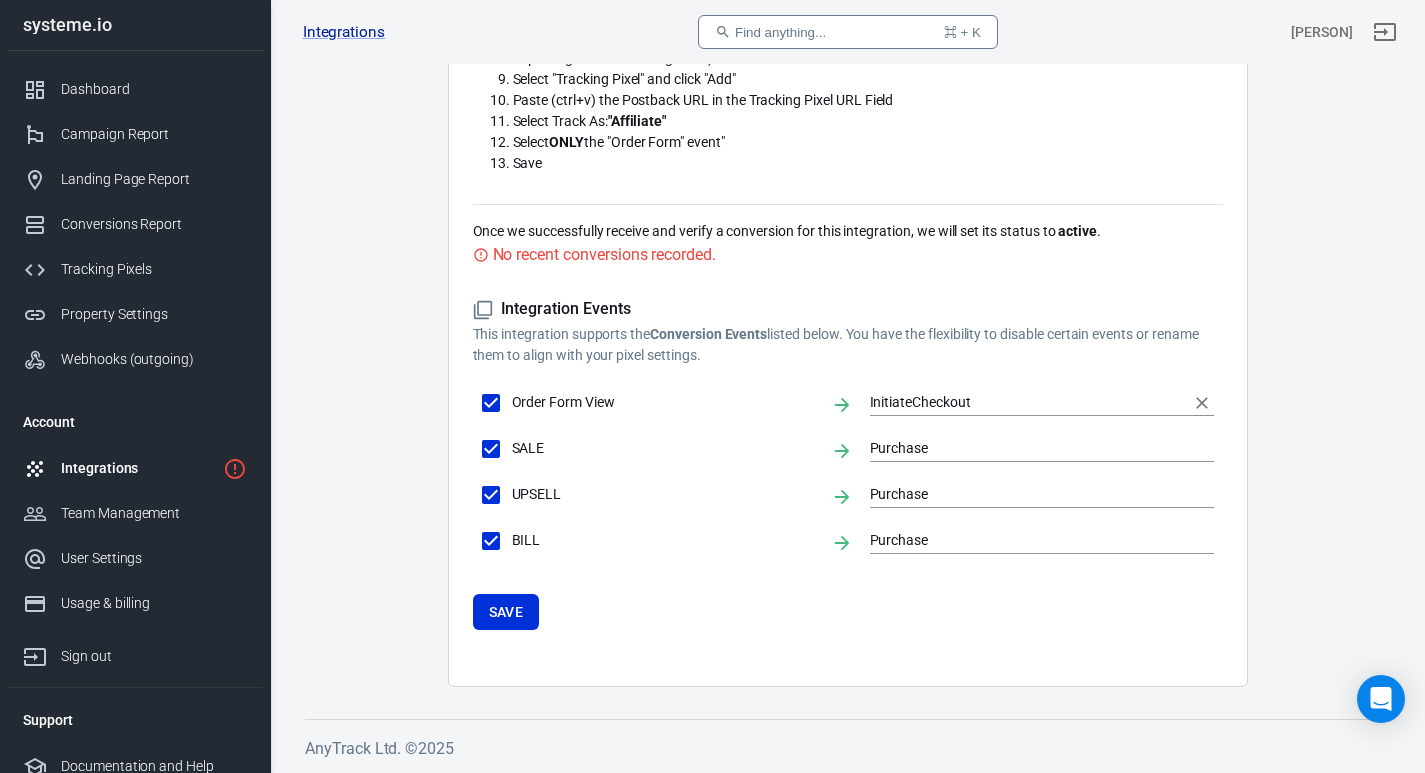 click on "InitiateCheckout" at bounding box center [1027, 402] 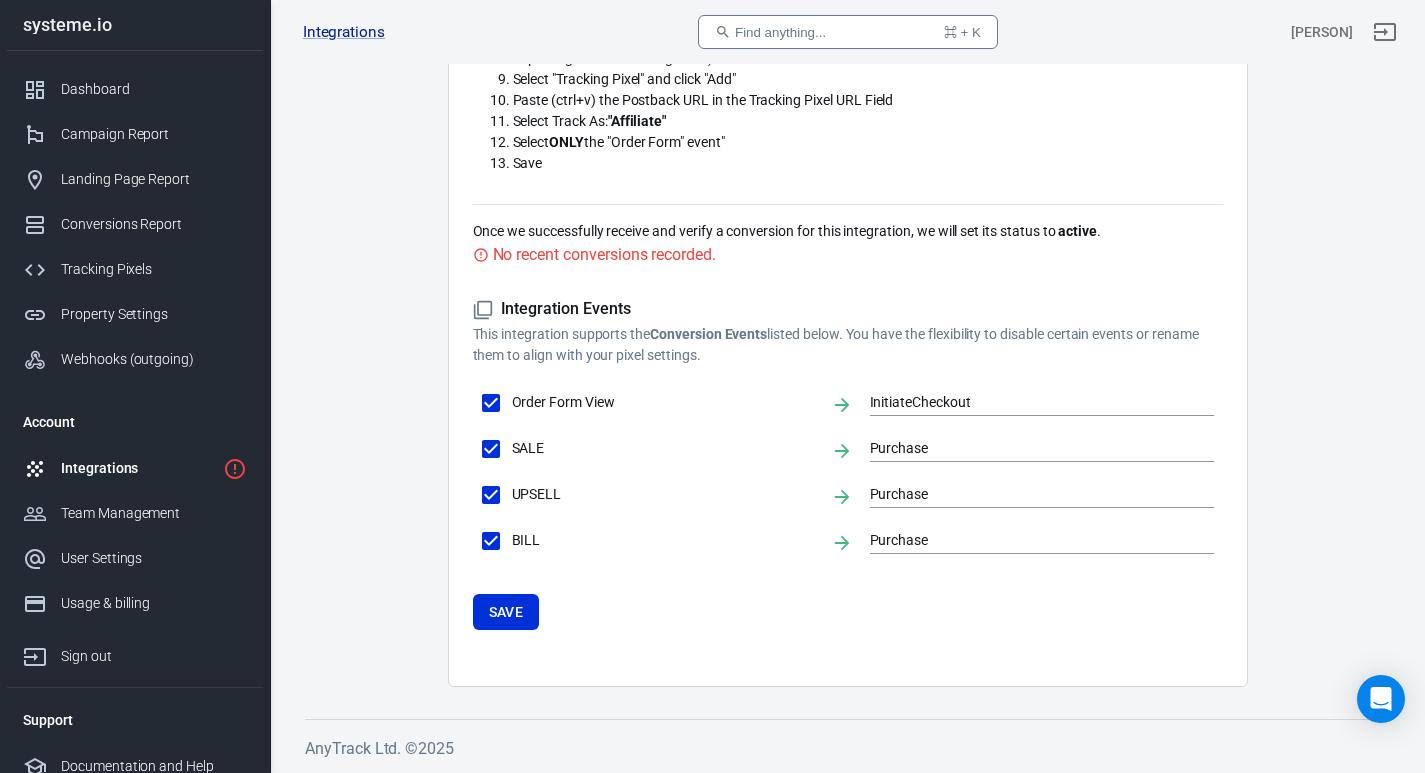 click on "Integration Events This integration supports the  Conversion Events  listed below. You have the flexibility to disable certain events or rename them to align with your pixel settings. Order Form View InitiateCheckout SALE Purchase UPSELL Purchase BILL Purchase Save" at bounding box center (848, 464) 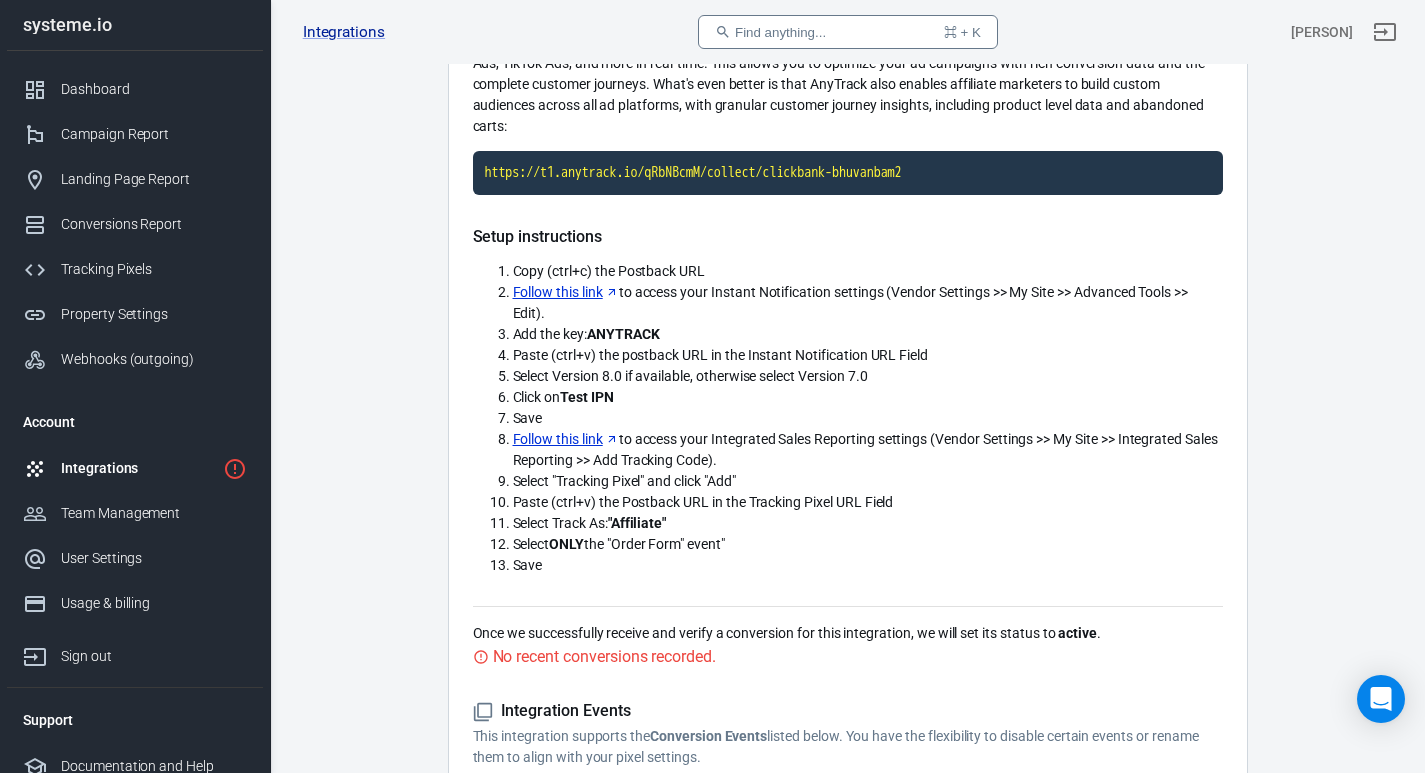 scroll, scrollTop: 124, scrollLeft: 0, axis: vertical 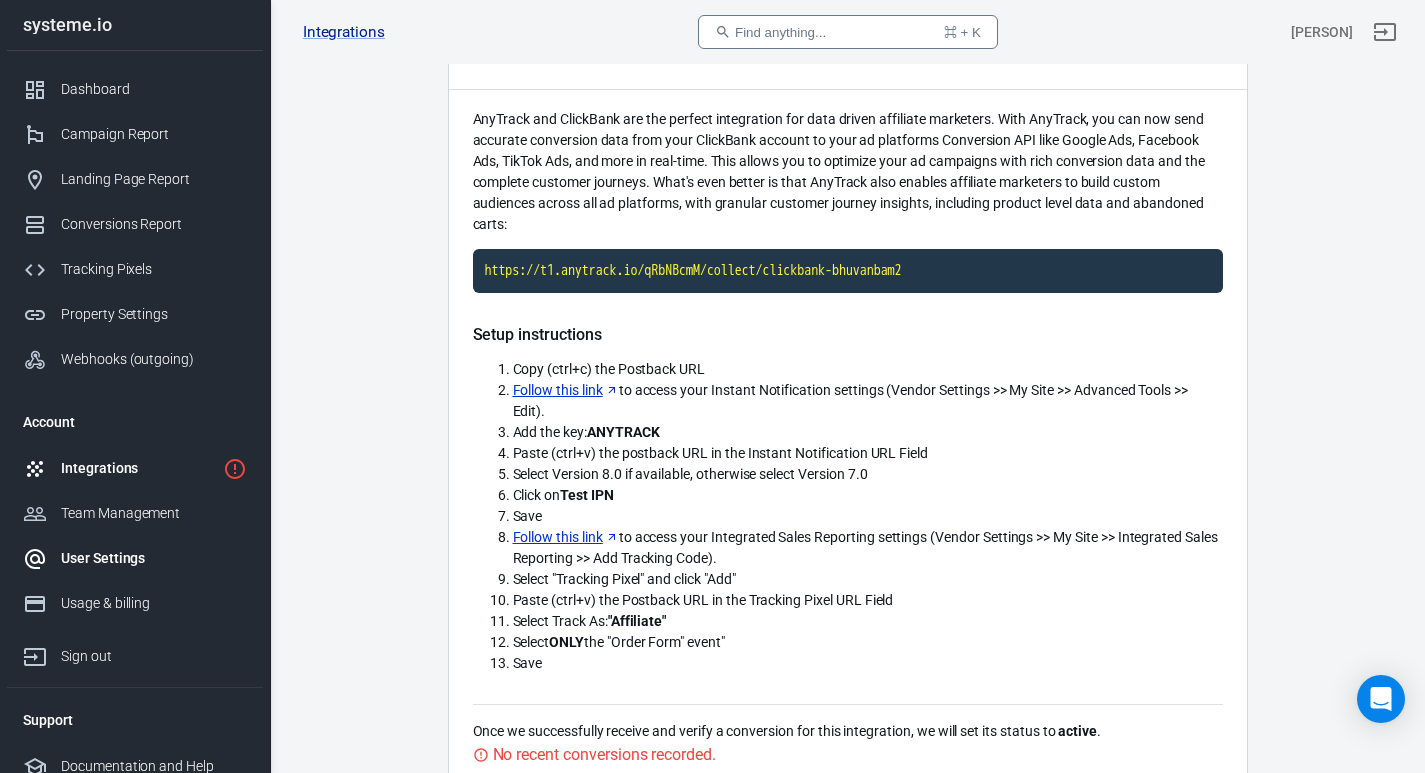 click on "User Settings" at bounding box center [154, 558] 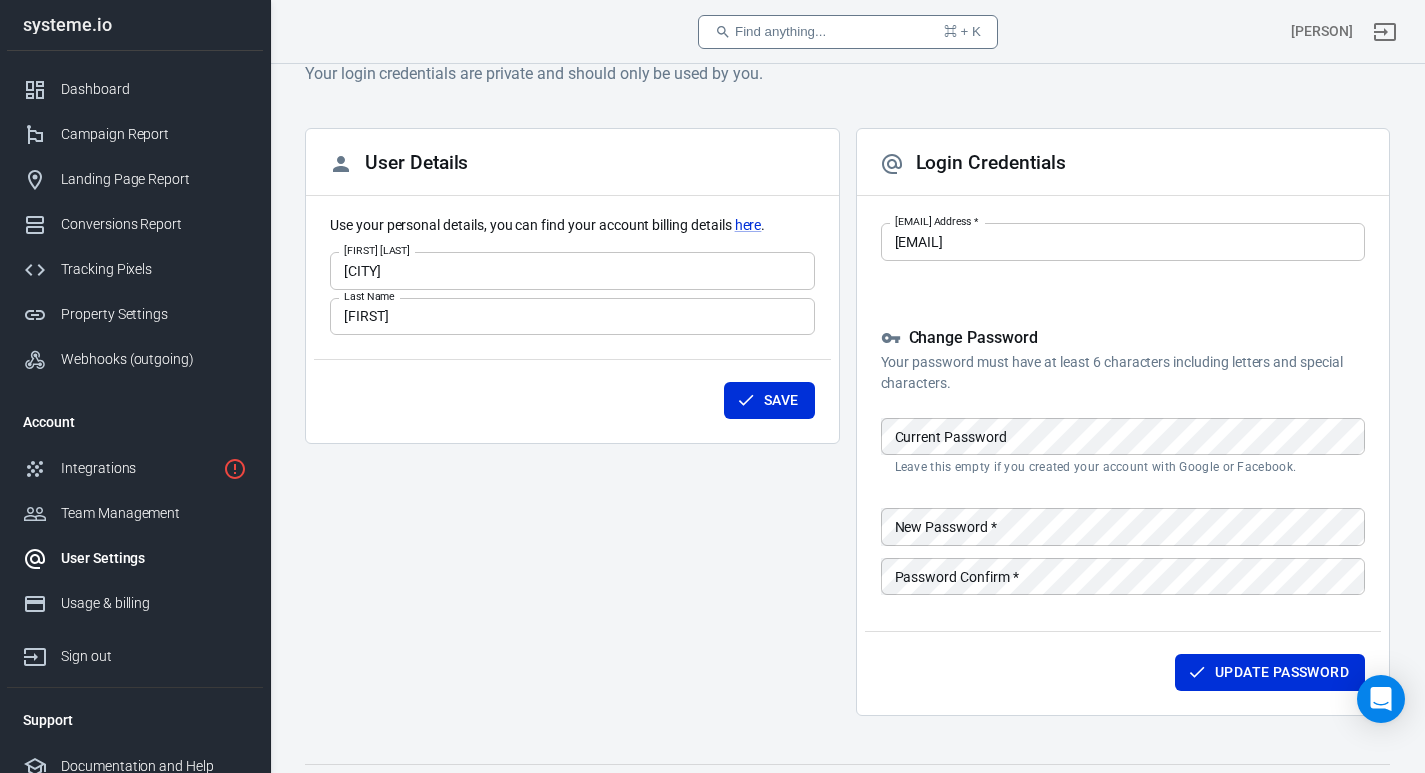 scroll, scrollTop: 93, scrollLeft: 0, axis: vertical 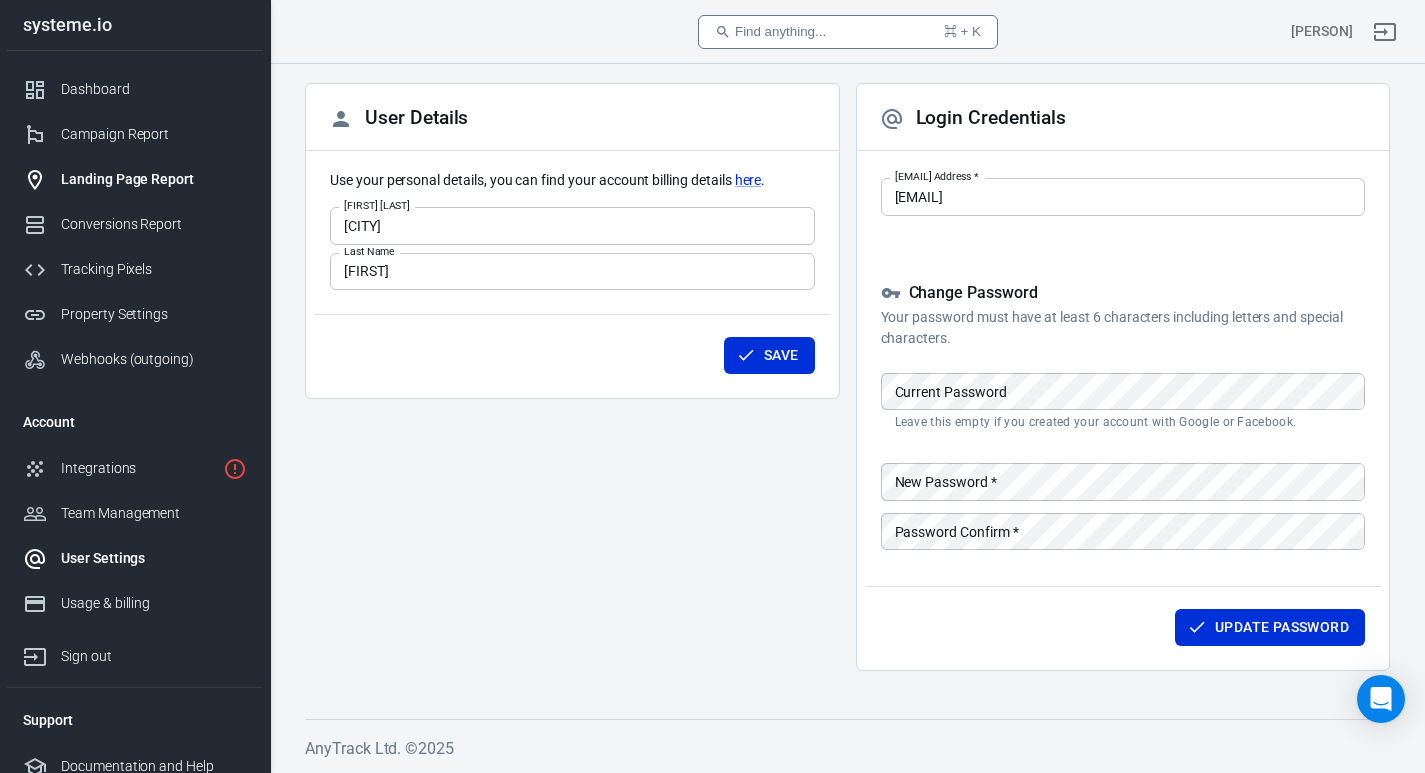 click on "Landing Page Report" at bounding box center (135, 179) 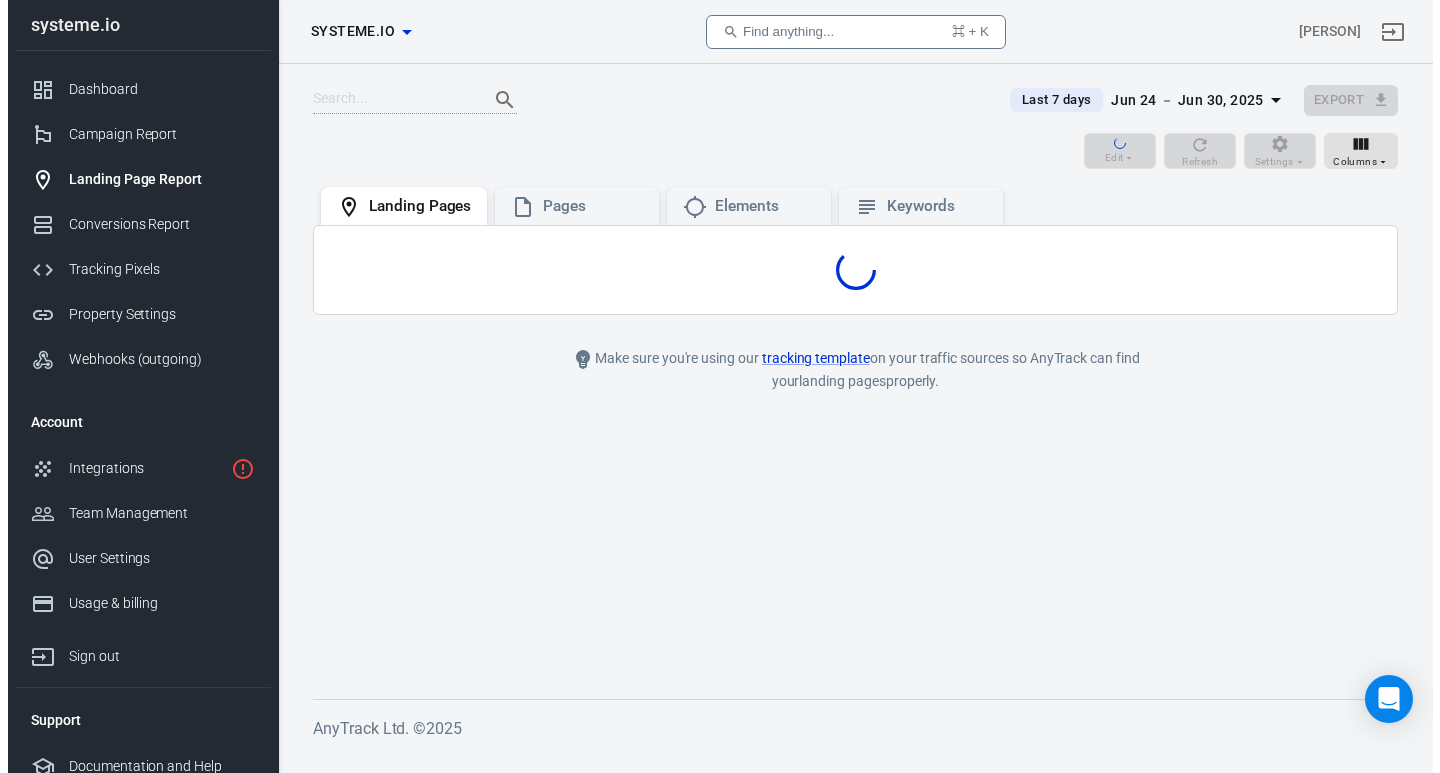 scroll, scrollTop: 0, scrollLeft: 0, axis: both 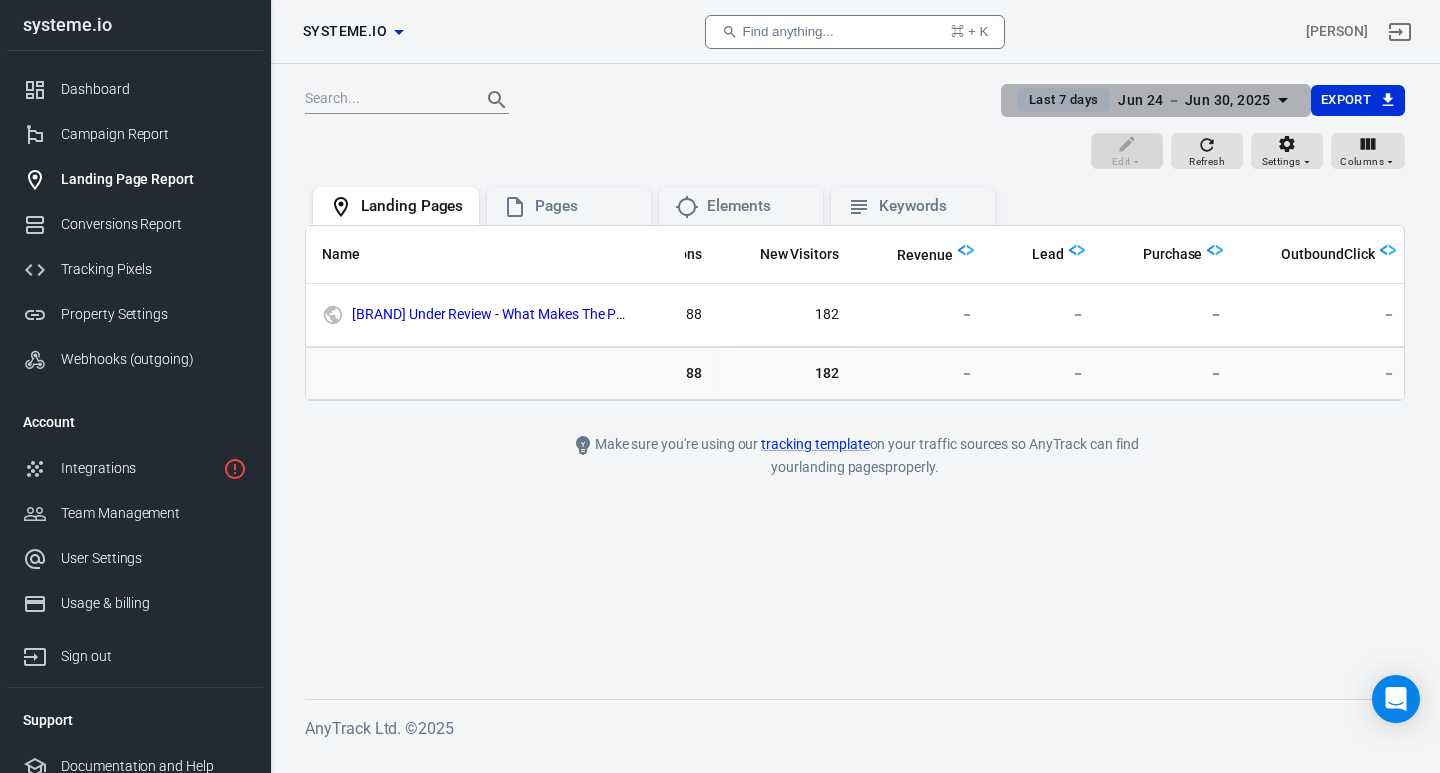 click on "Last 7 days" at bounding box center [1063, 100] 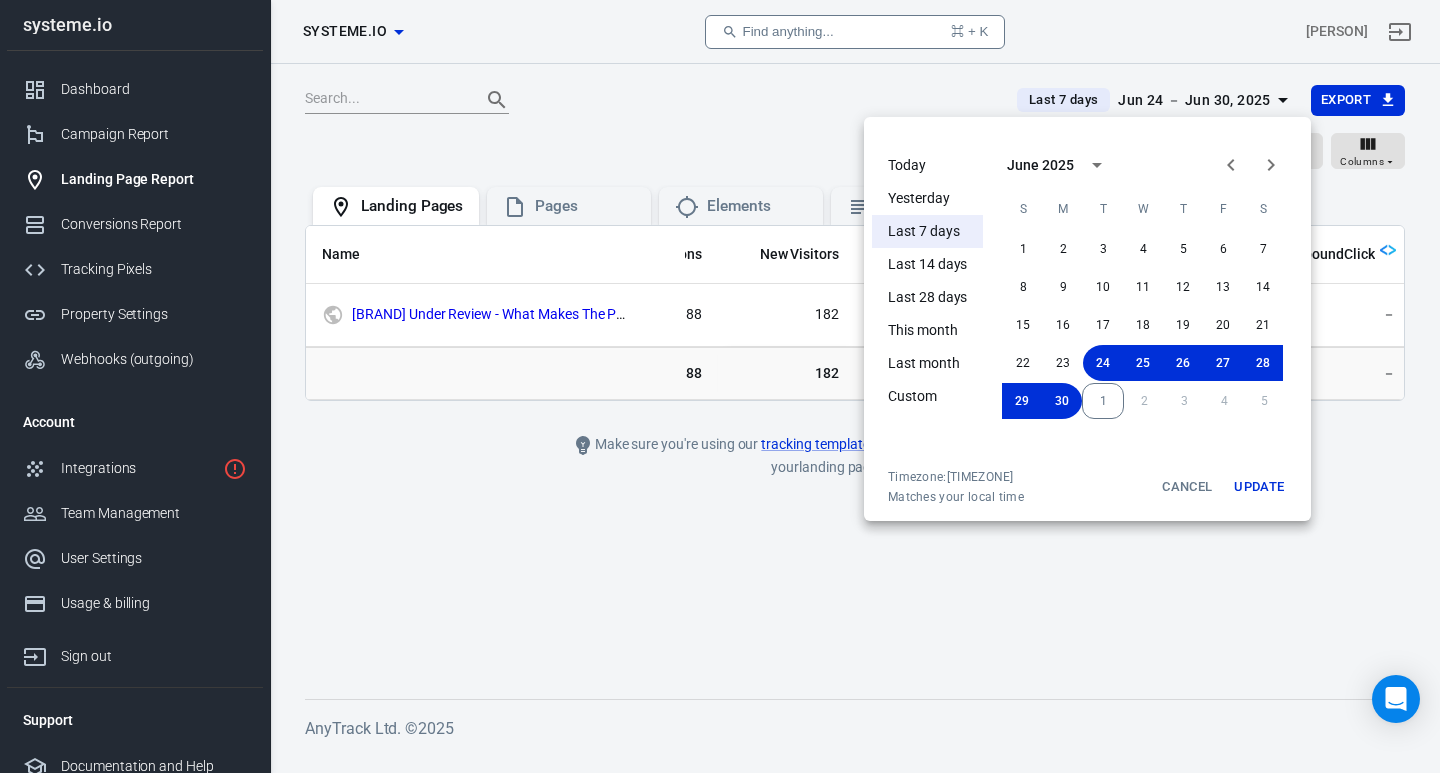 click on "Today" at bounding box center (927, 165) 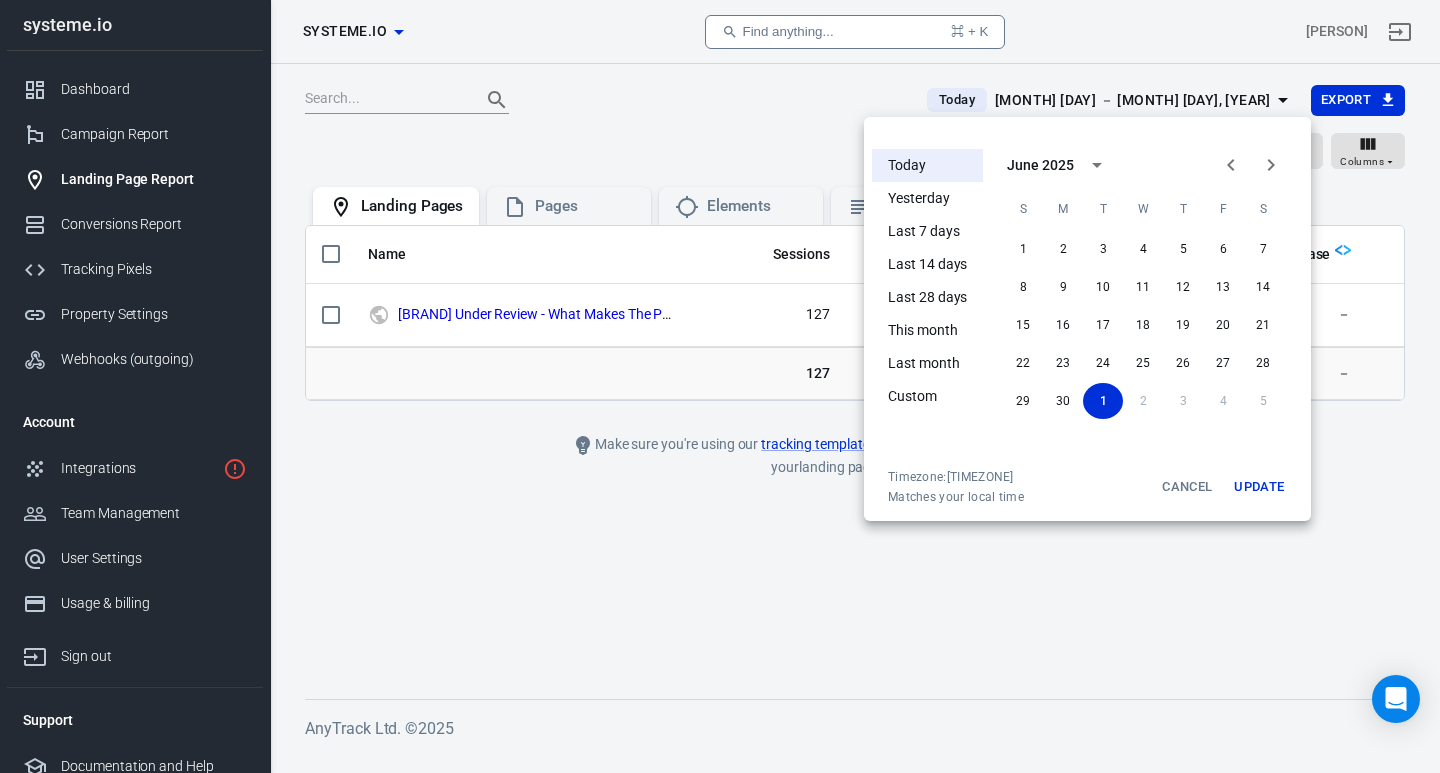 click on "Update" at bounding box center [1259, 487] 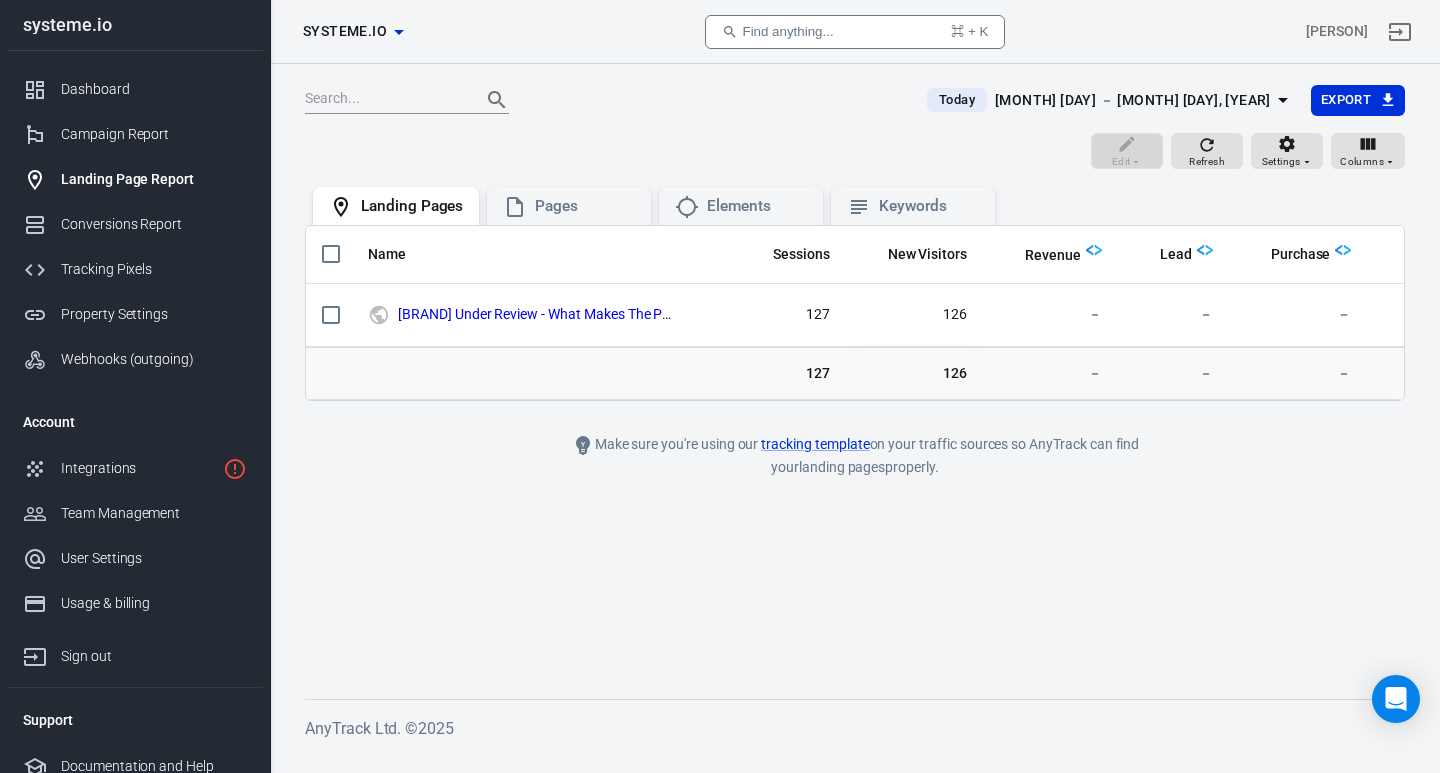 scroll, scrollTop: 0, scrollLeft: 128, axis: horizontal 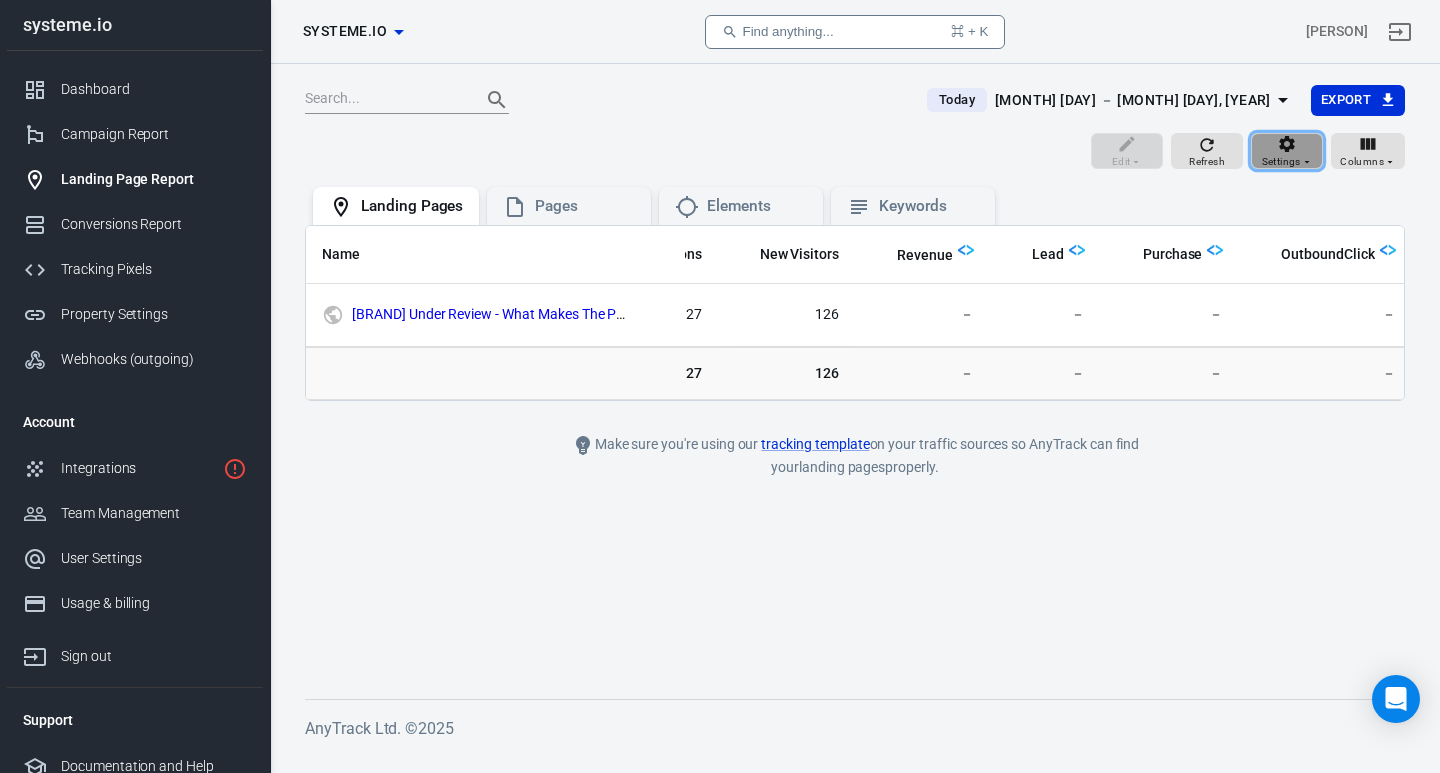 click on "Settings" at bounding box center [1287, 151] 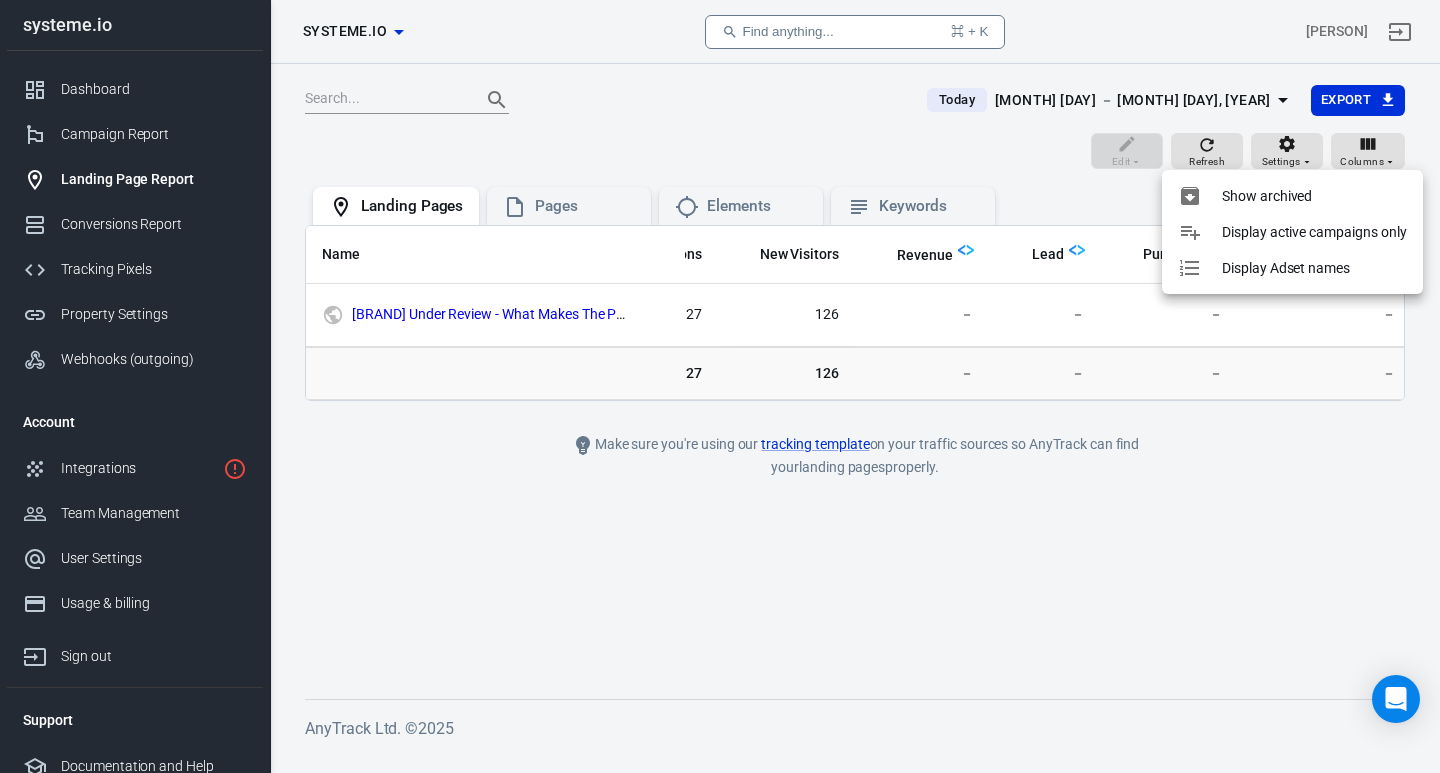click at bounding box center [720, 386] 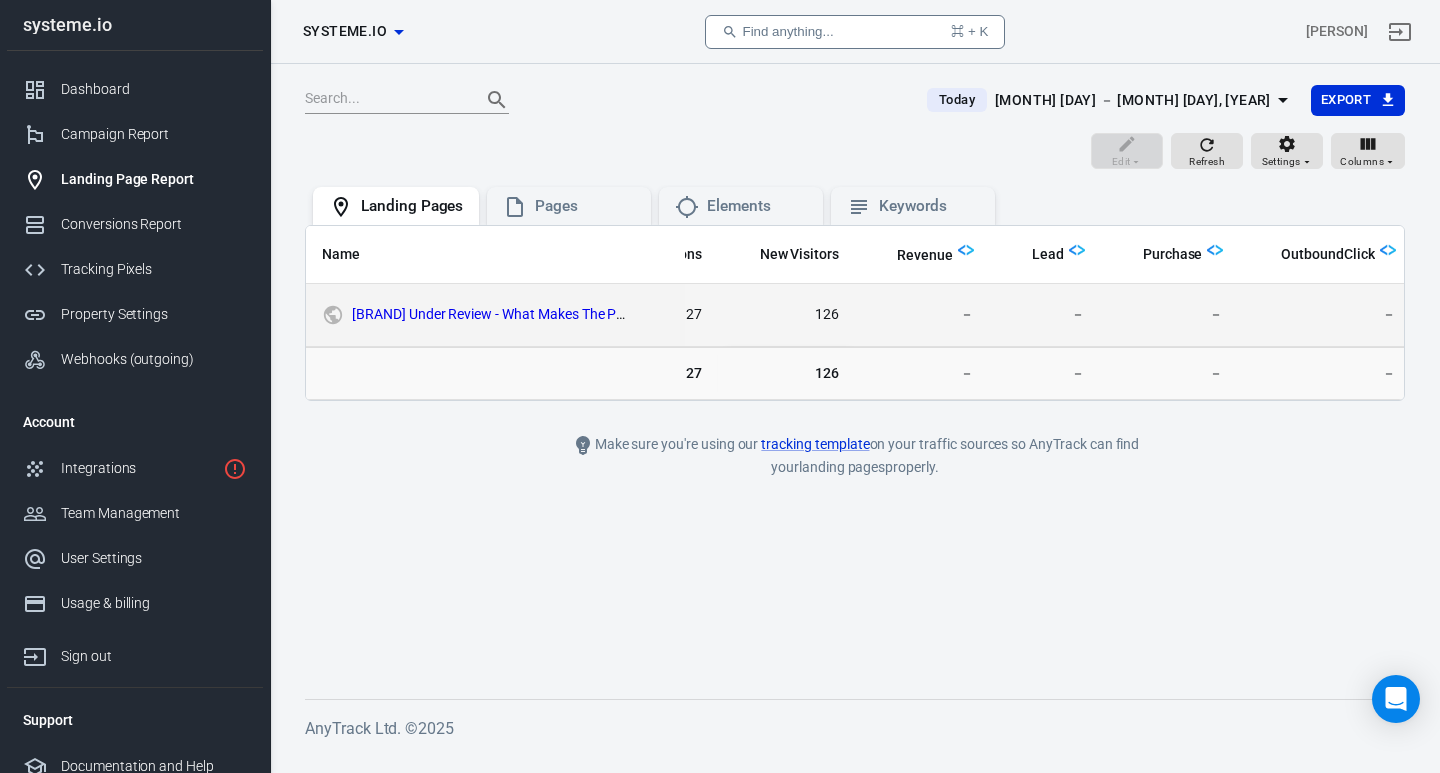 click on "126" at bounding box center [787, 315] 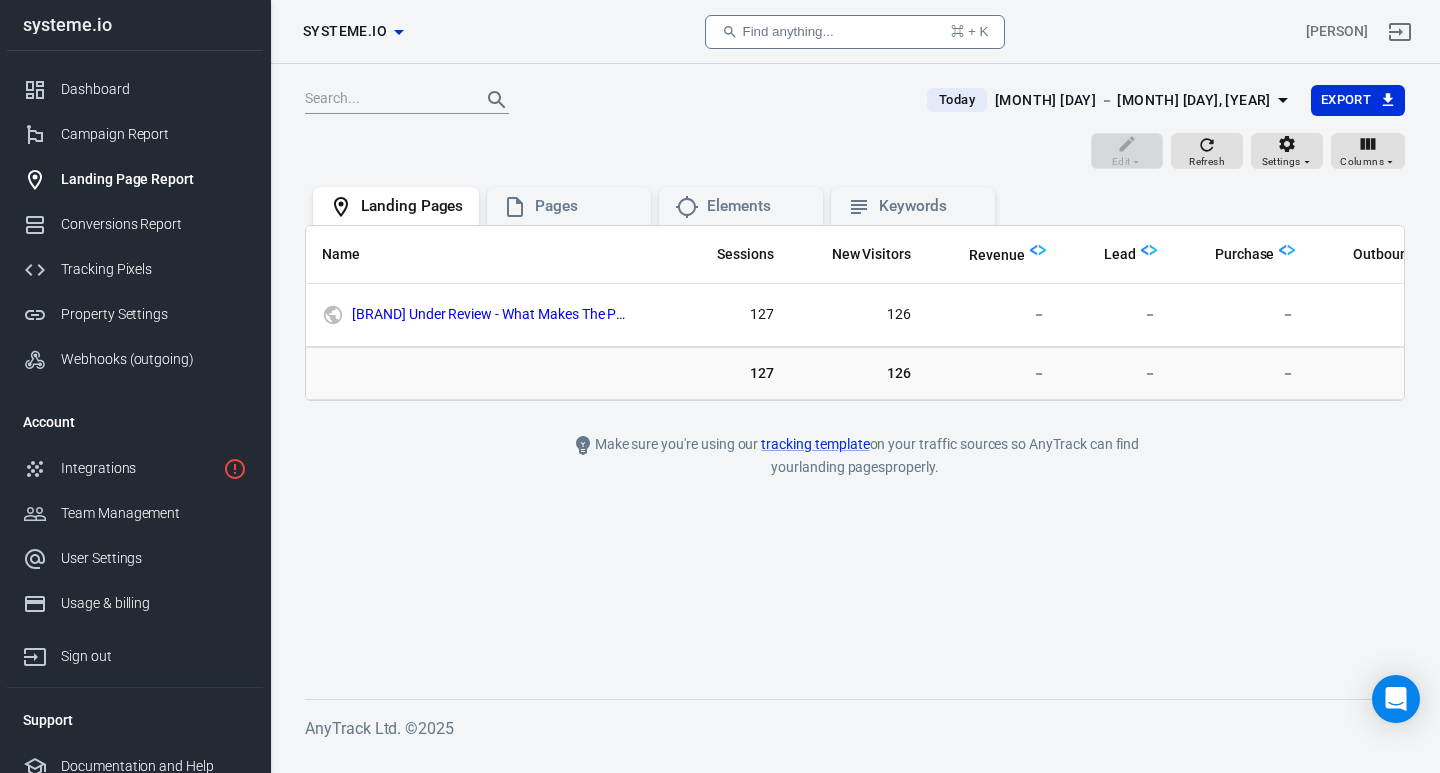 scroll, scrollTop: 0, scrollLeft: 128, axis: horizontal 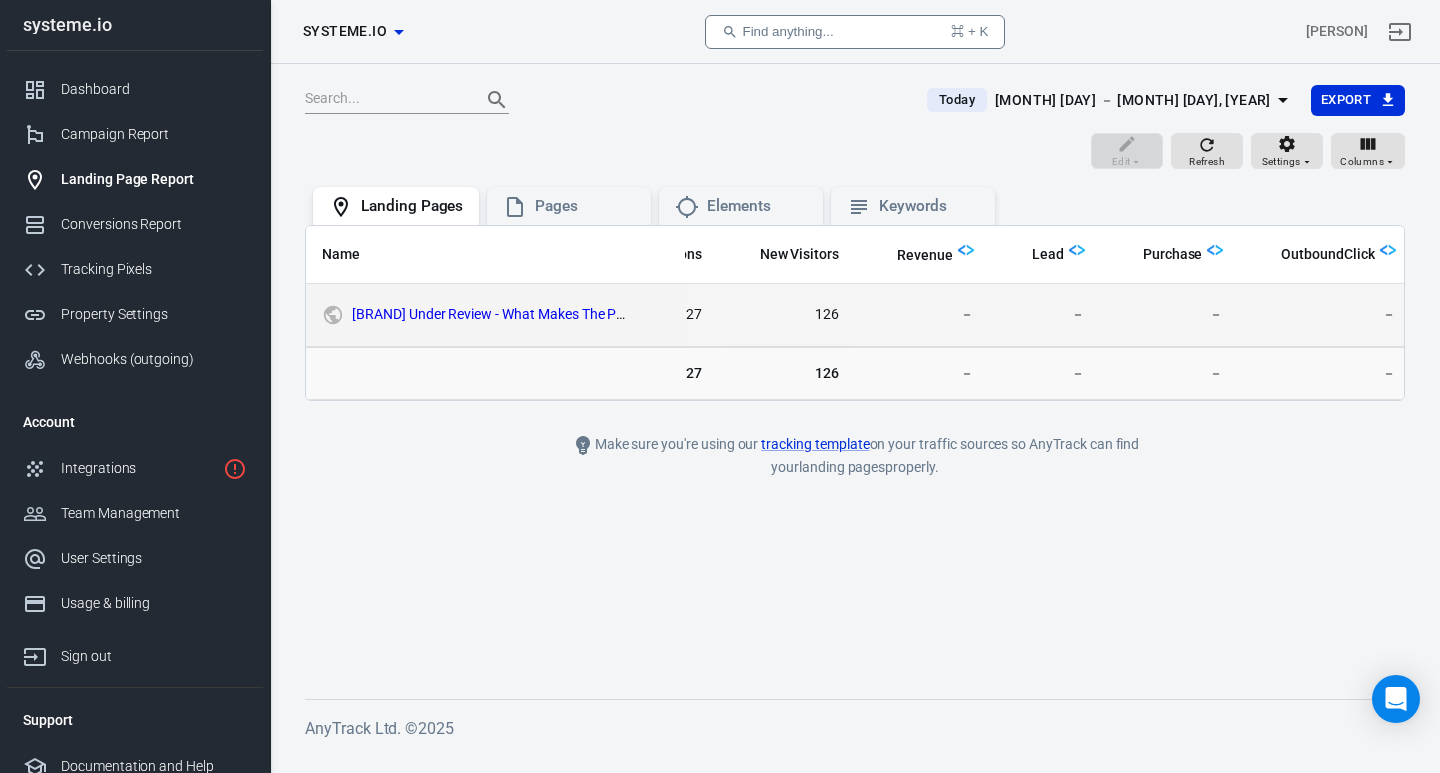 click on "－" at bounding box center (1045, 315) 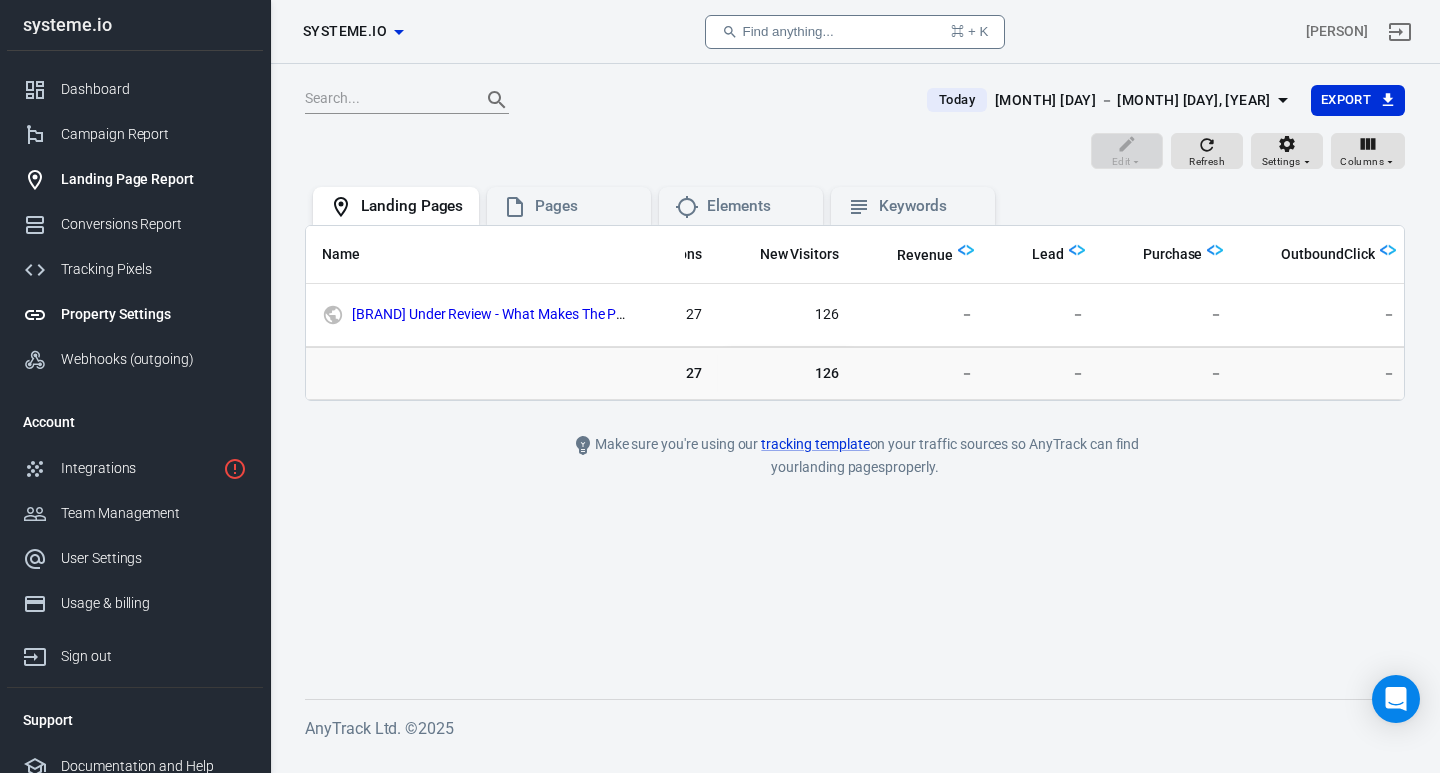 click on "Property Settings" at bounding box center [135, 314] 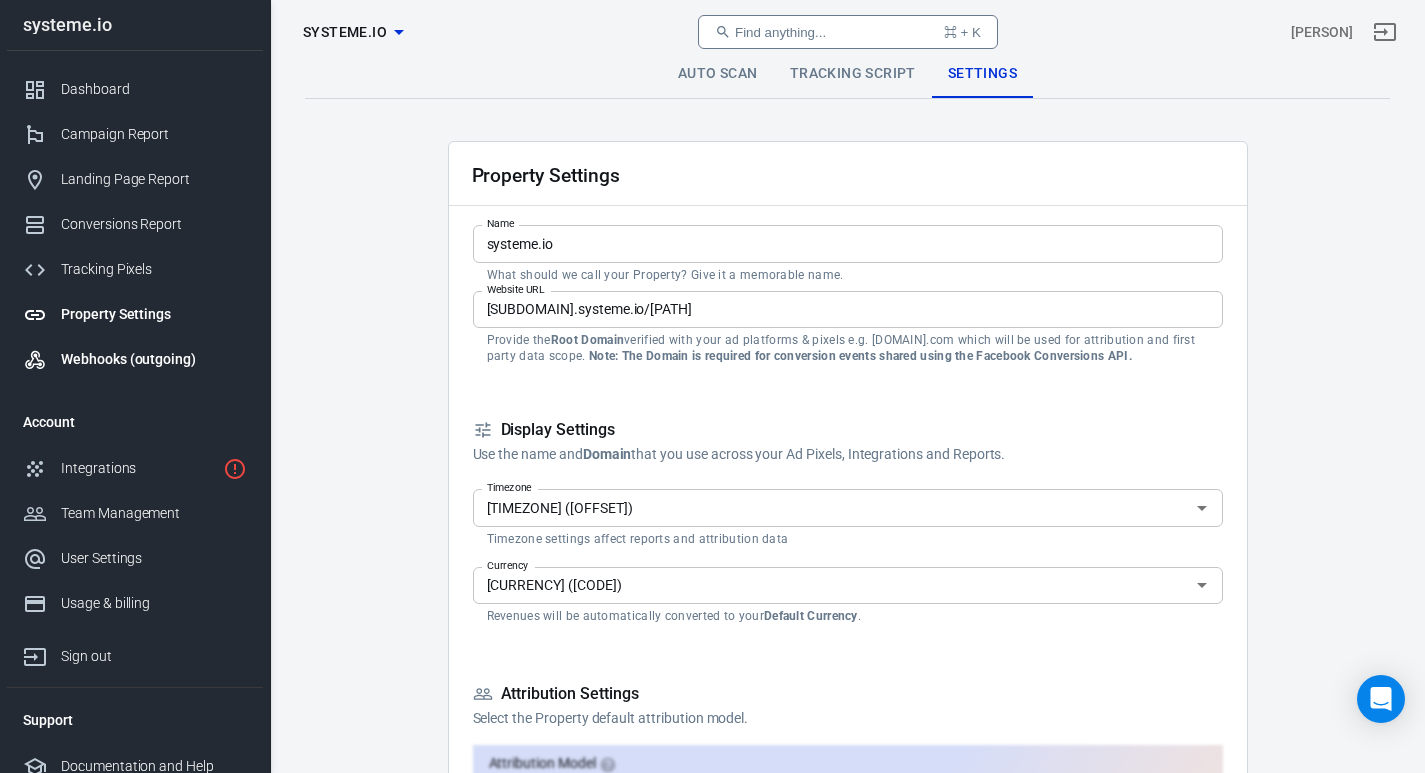 click on "Webhooks (outgoing)" at bounding box center [135, 359] 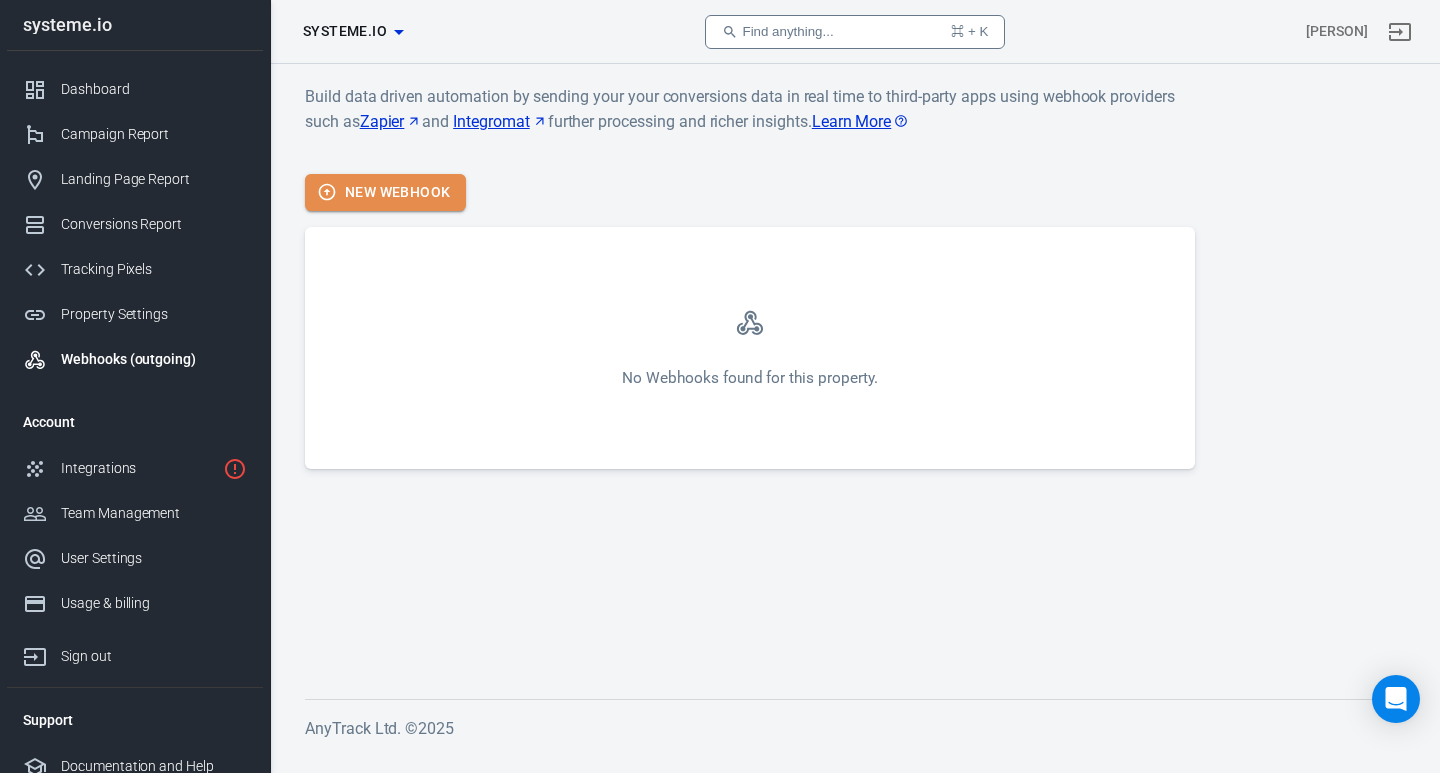click on "New Webhook" at bounding box center [385, 192] 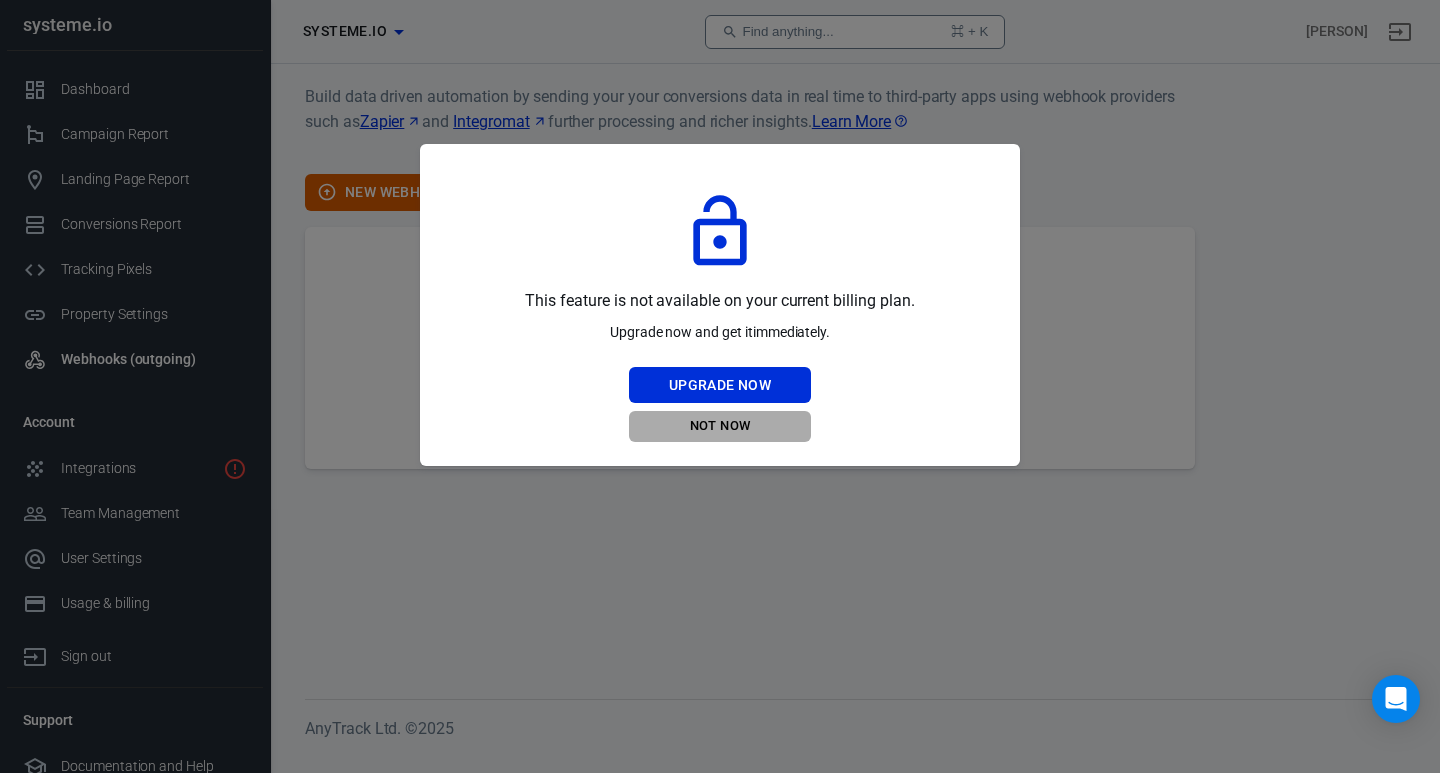 click on "Not Now" at bounding box center (720, 426) 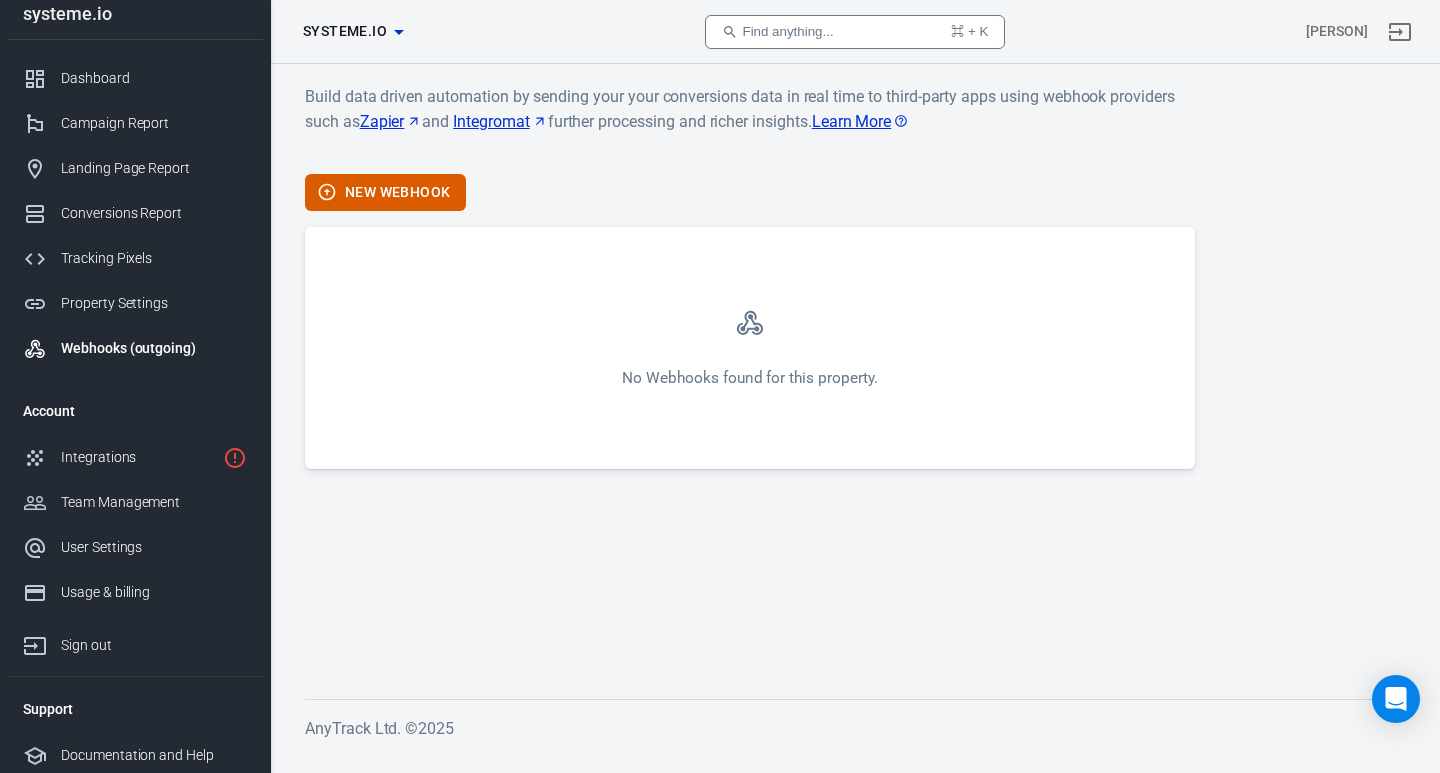 scroll, scrollTop: 16, scrollLeft: 0, axis: vertical 